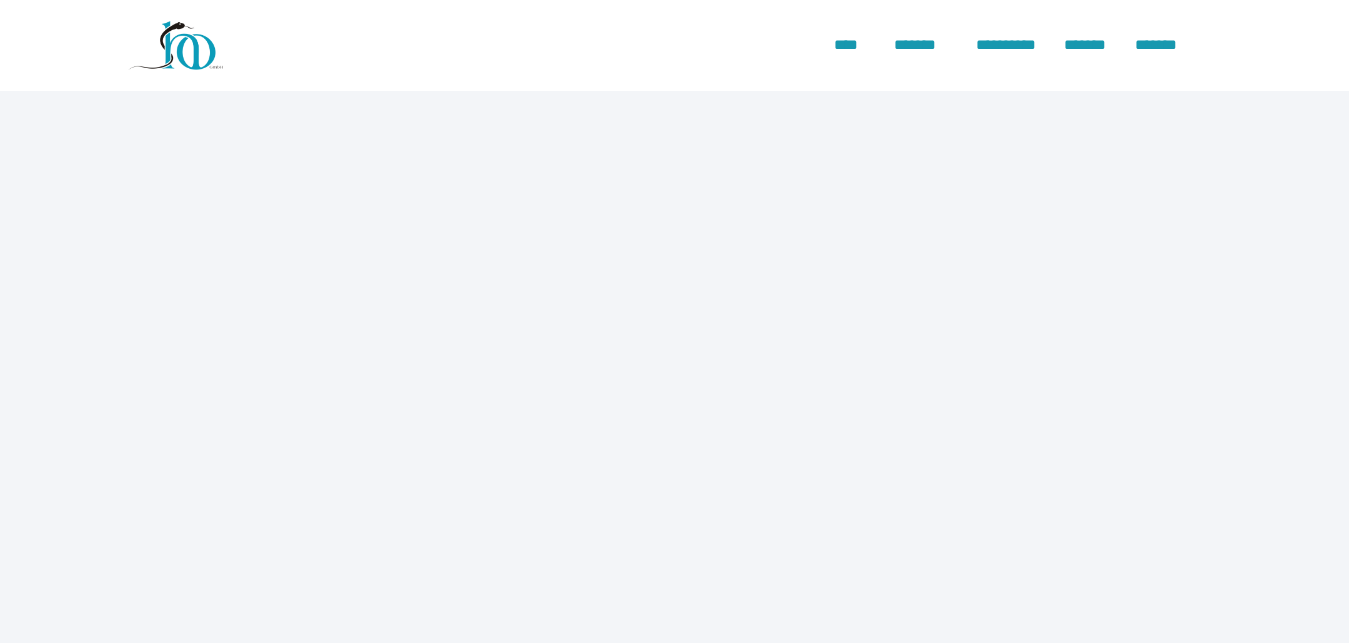scroll, scrollTop: 0, scrollLeft: 0, axis: both 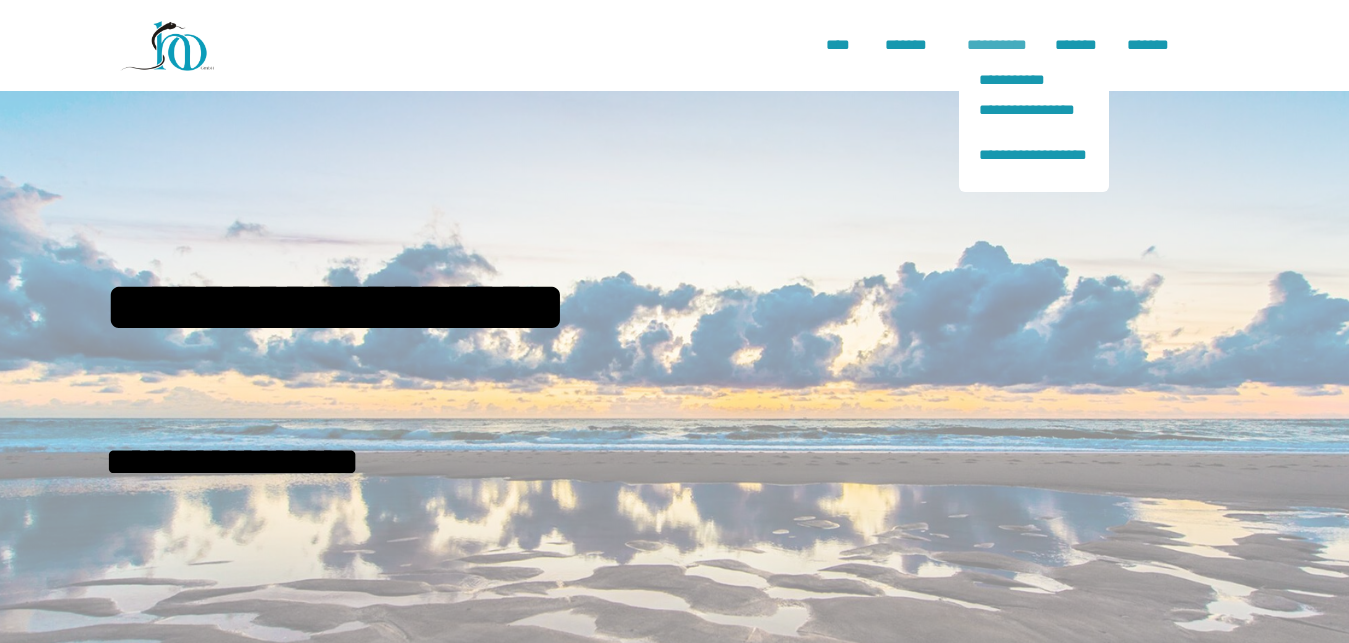 click on "**********" at bounding box center (997, 45) 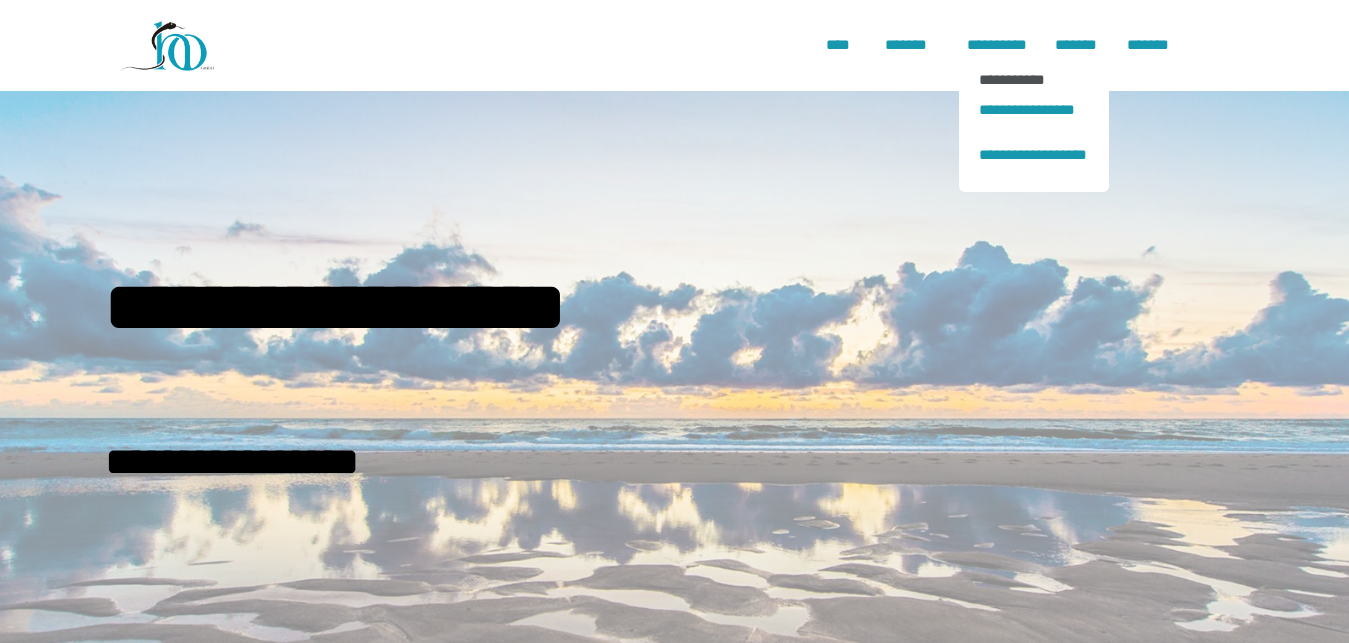 click on "**********" at bounding box center (1034, 79) 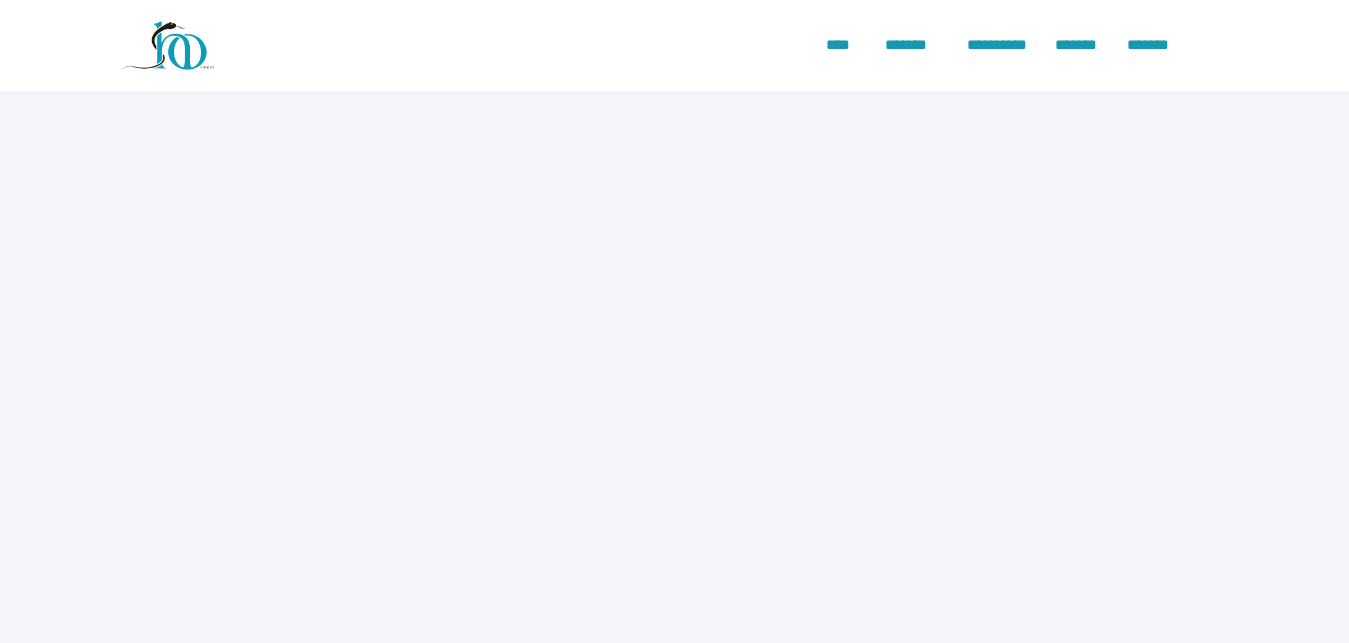 scroll, scrollTop: 0, scrollLeft: 0, axis: both 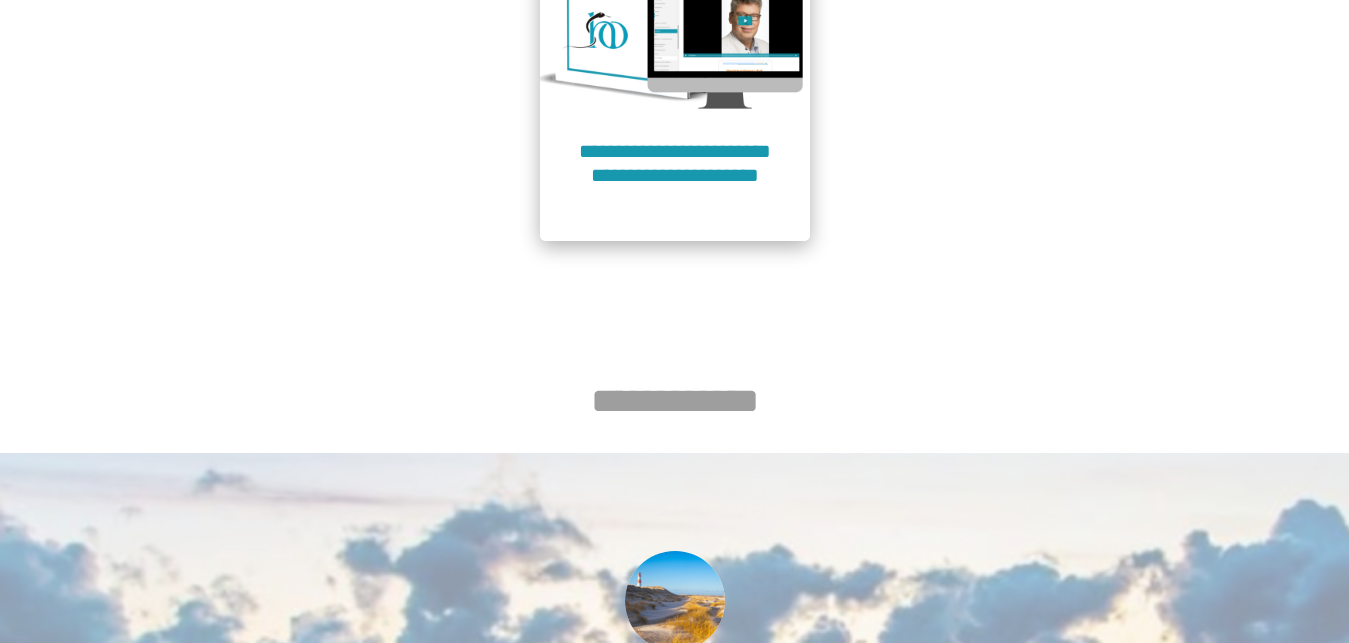 click on "**********" at bounding box center (675, 175) 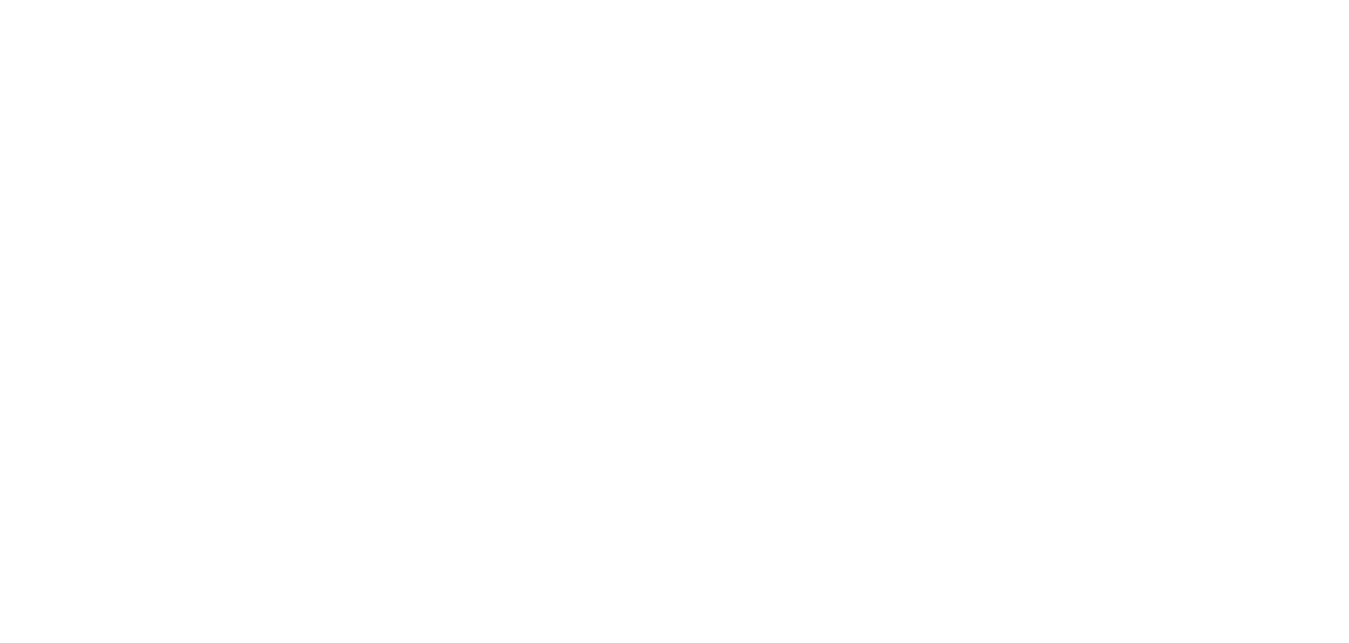 scroll, scrollTop: 91, scrollLeft: 0, axis: vertical 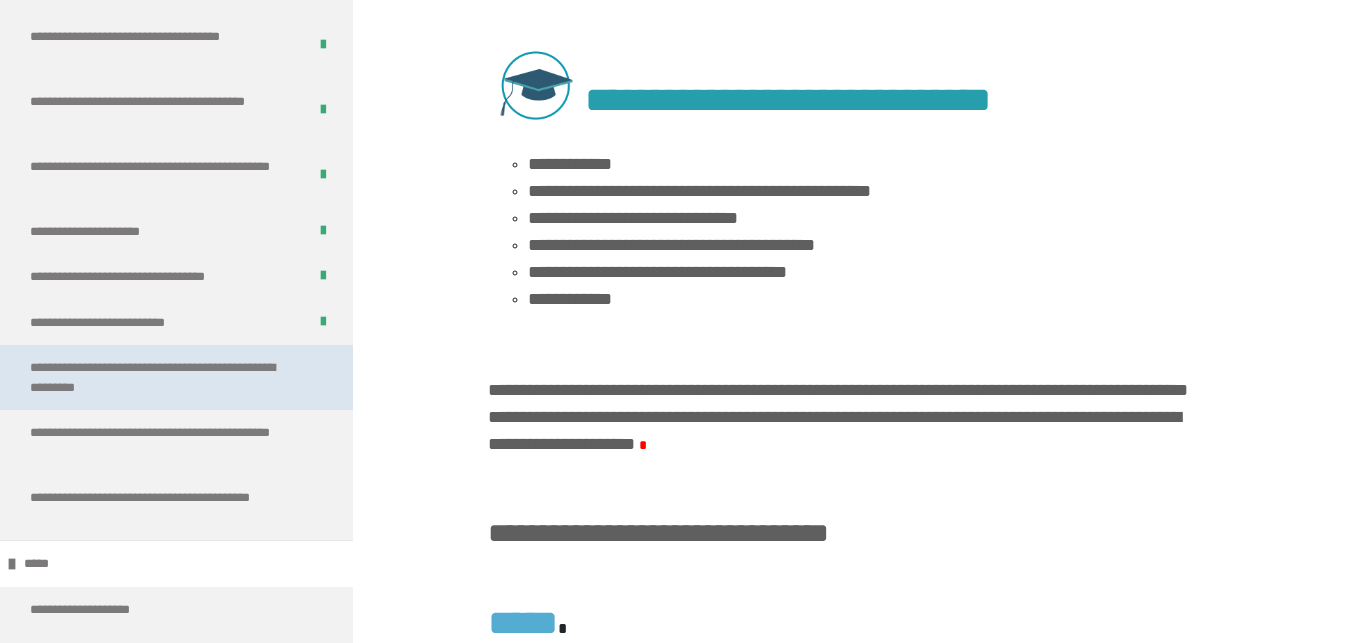 click on "**********" at bounding box center (160, 377) 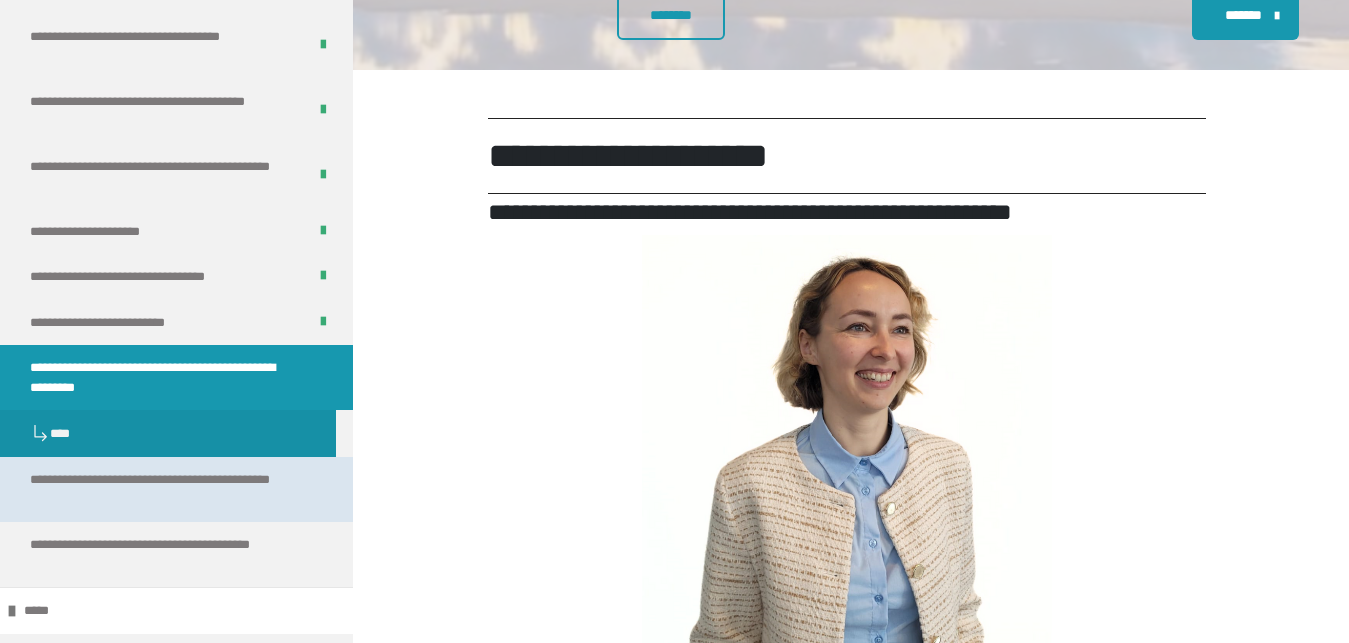 click on "**********" at bounding box center (176, 489) 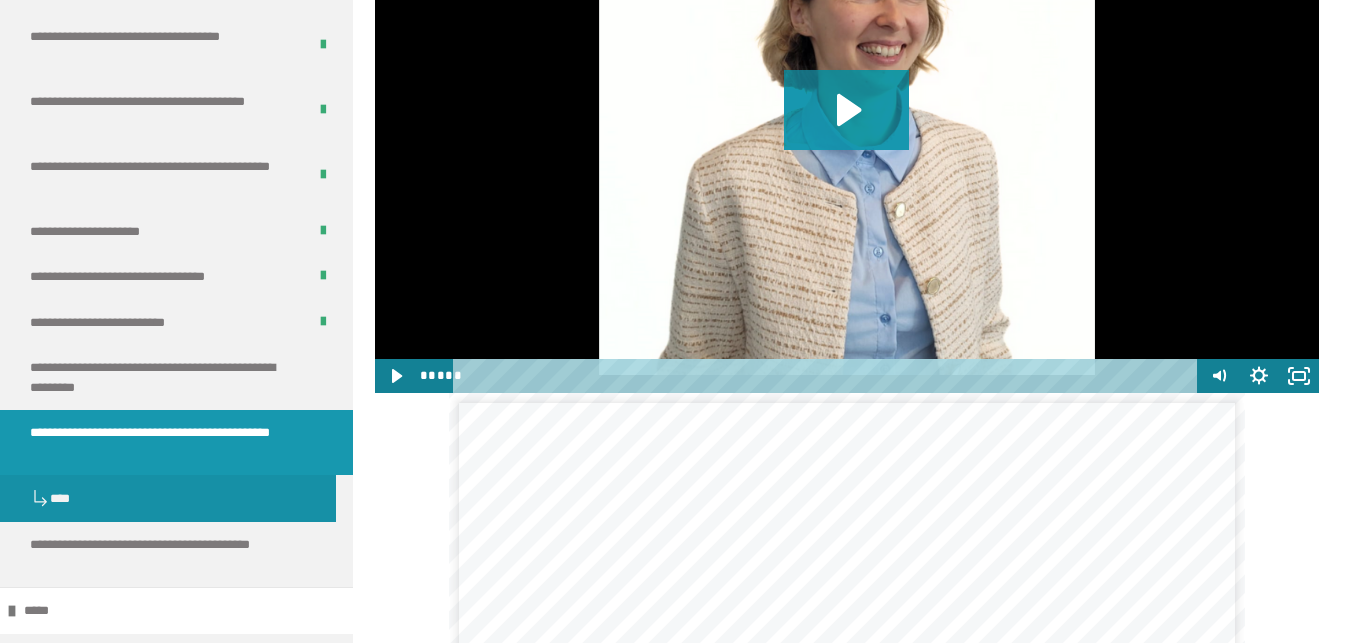 scroll, scrollTop: 952, scrollLeft: 0, axis: vertical 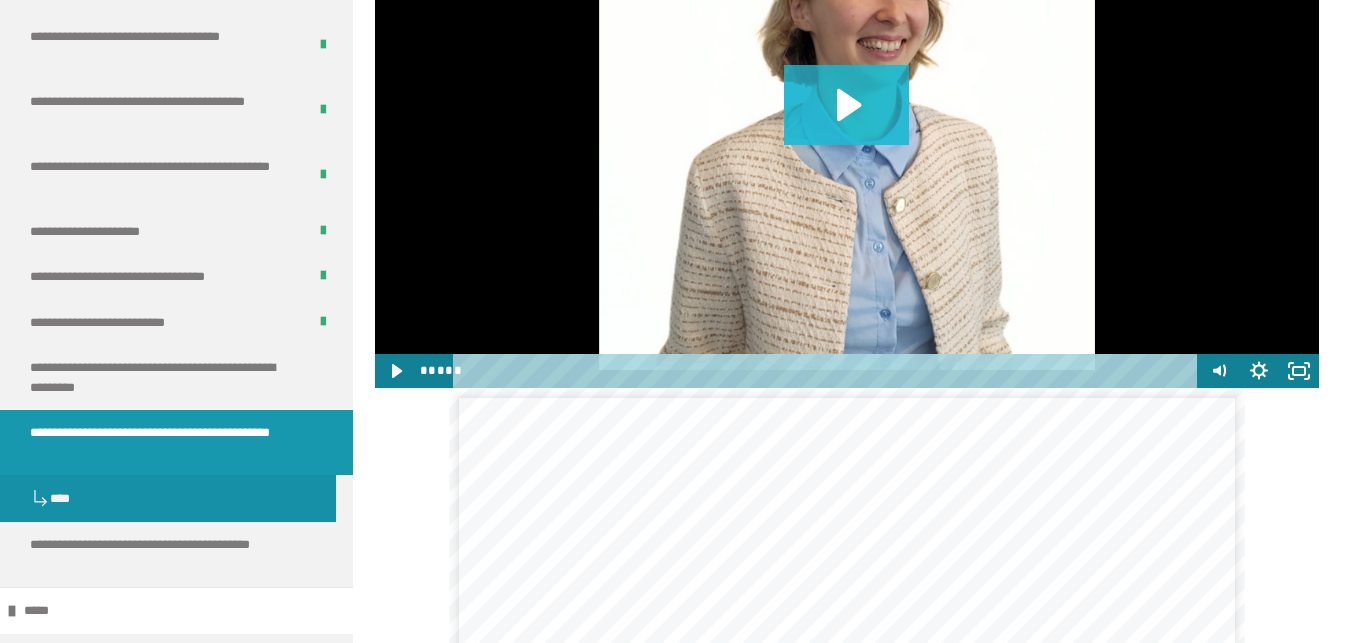 click 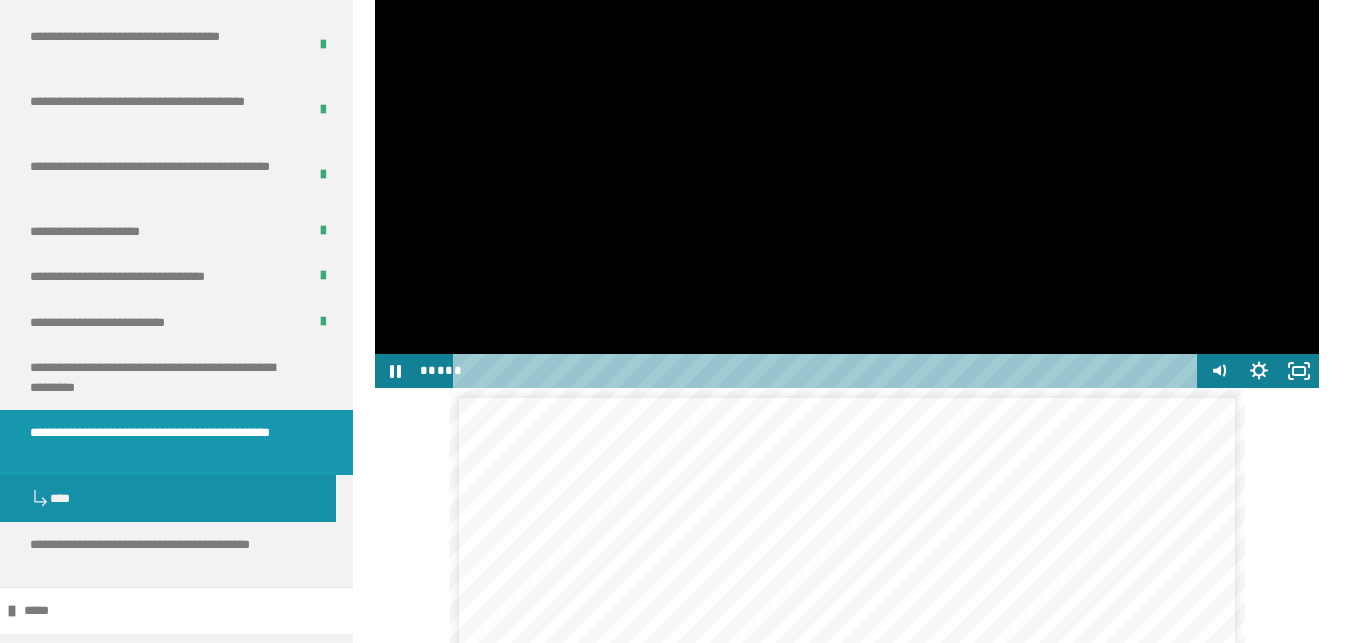 type 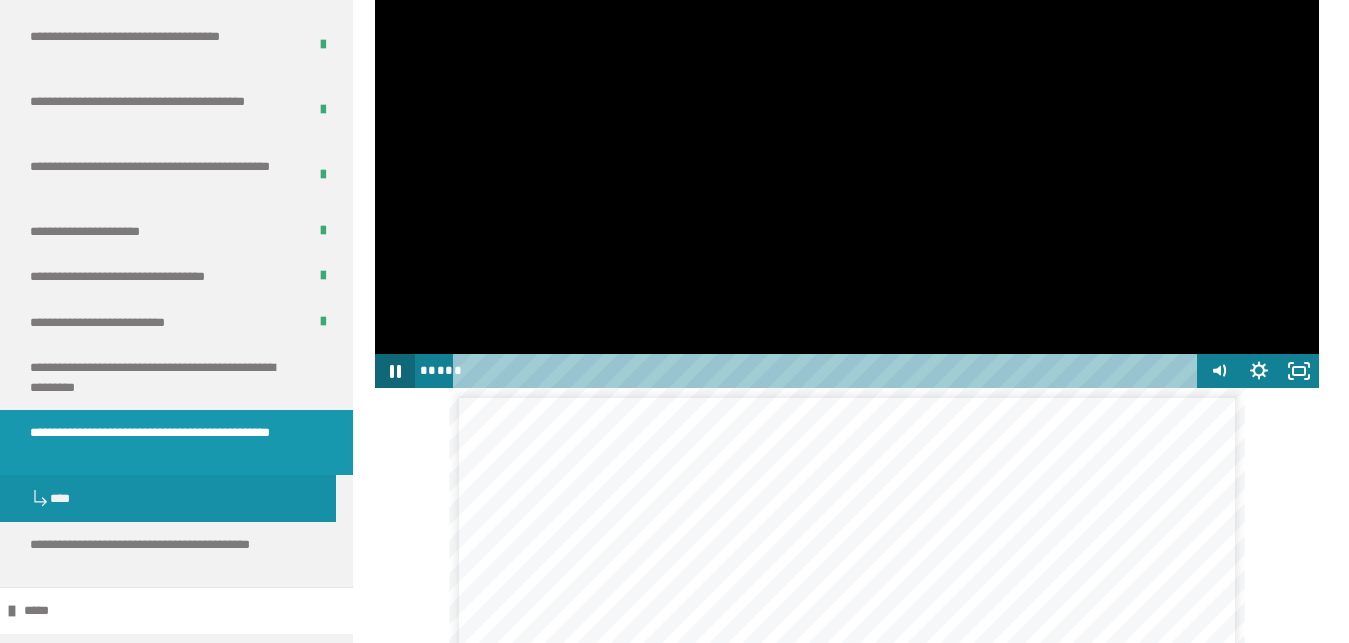 click 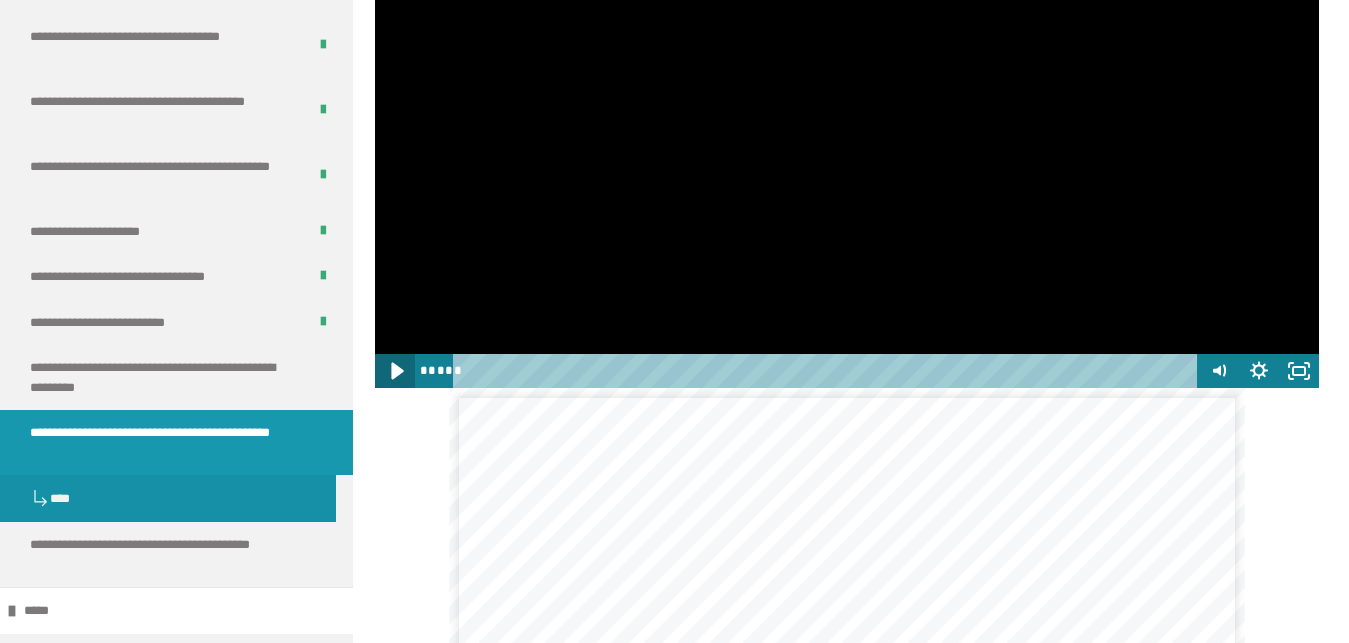 click 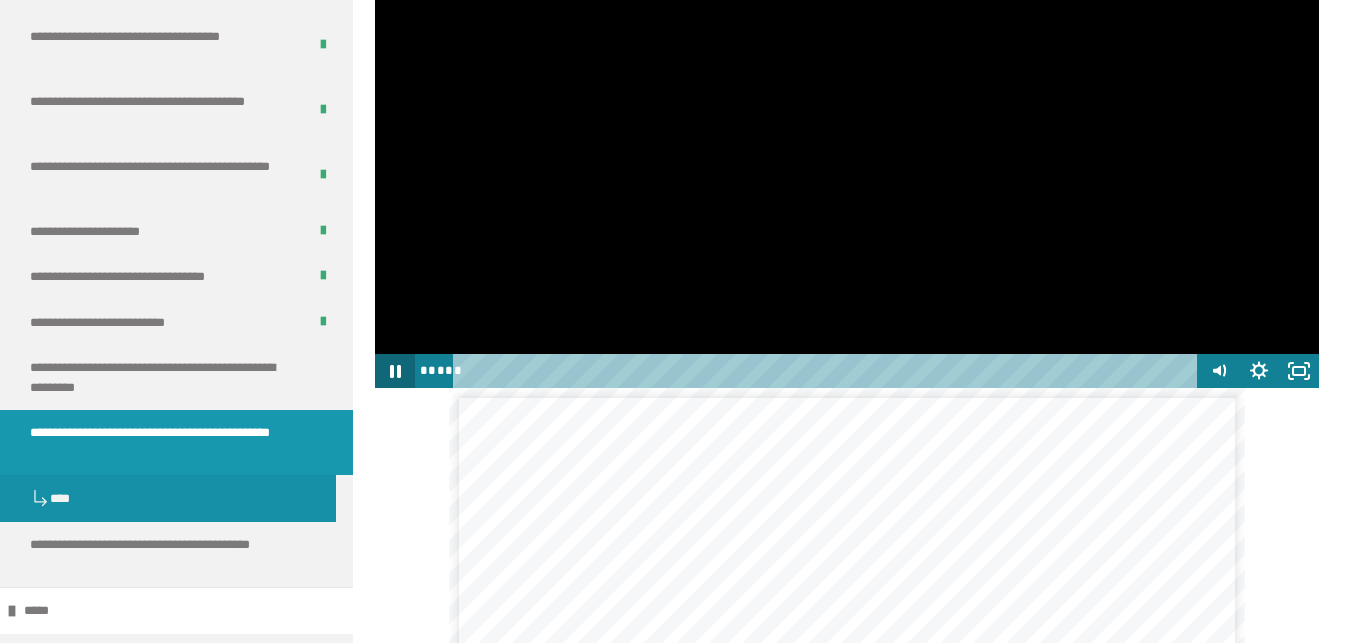 click 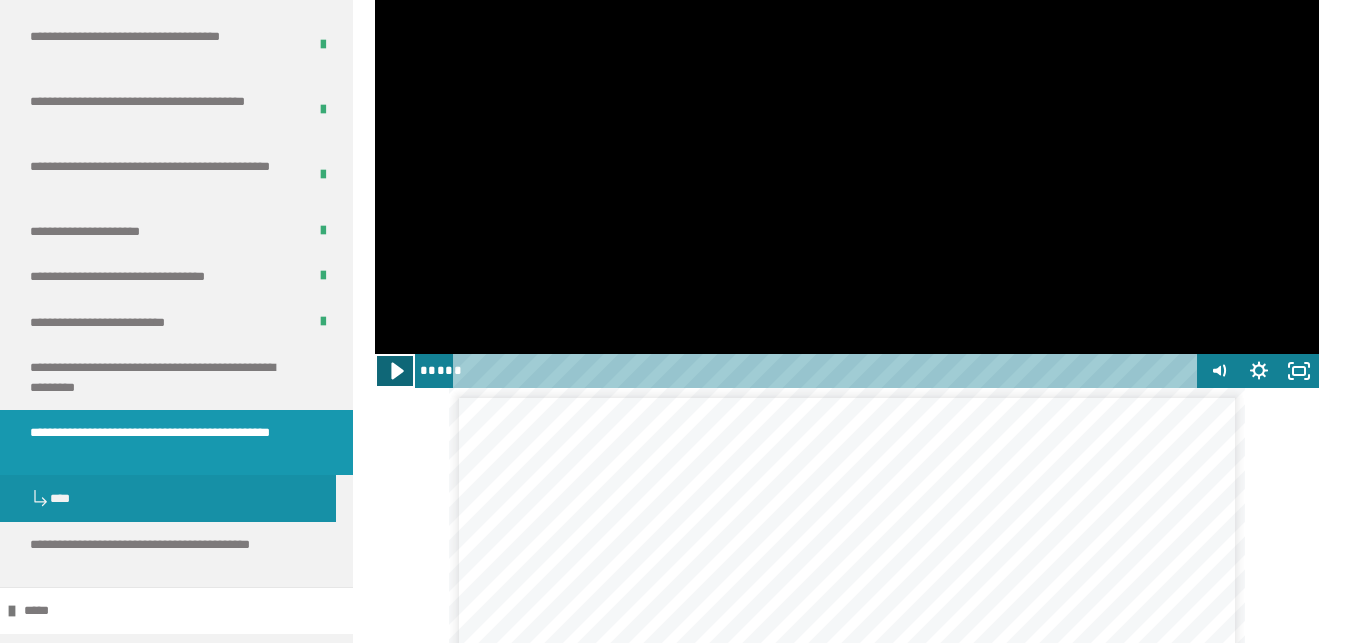 click 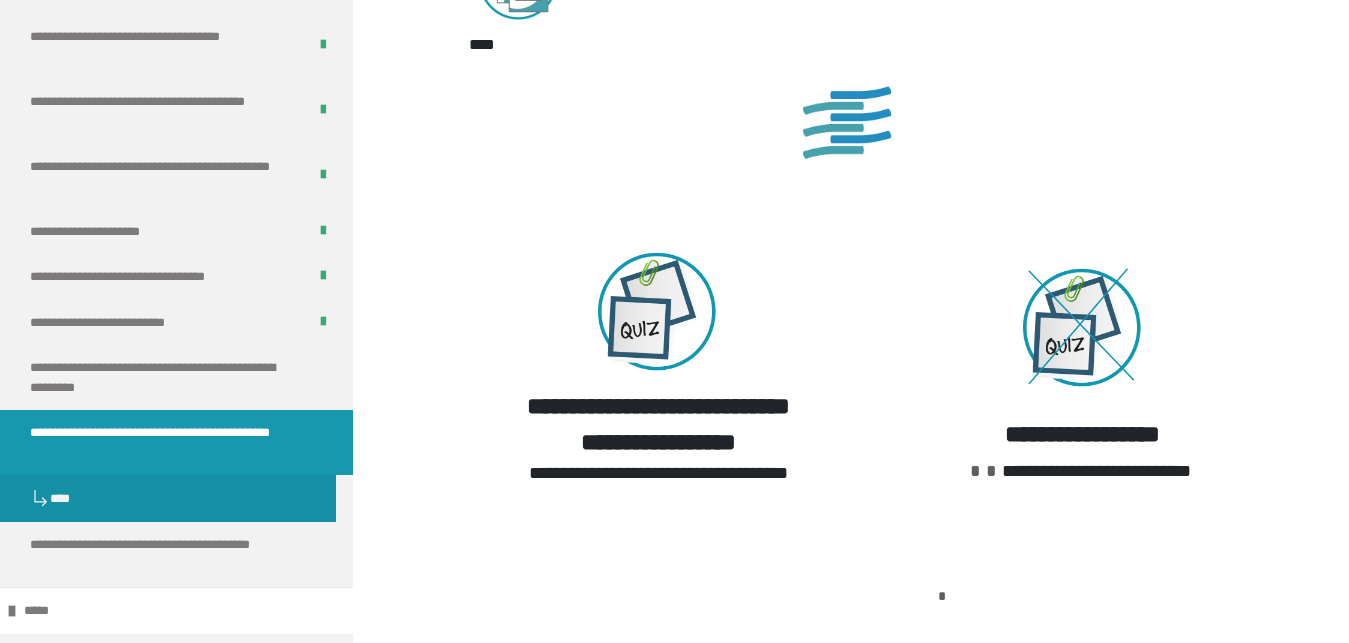 scroll, scrollTop: 2069, scrollLeft: 0, axis: vertical 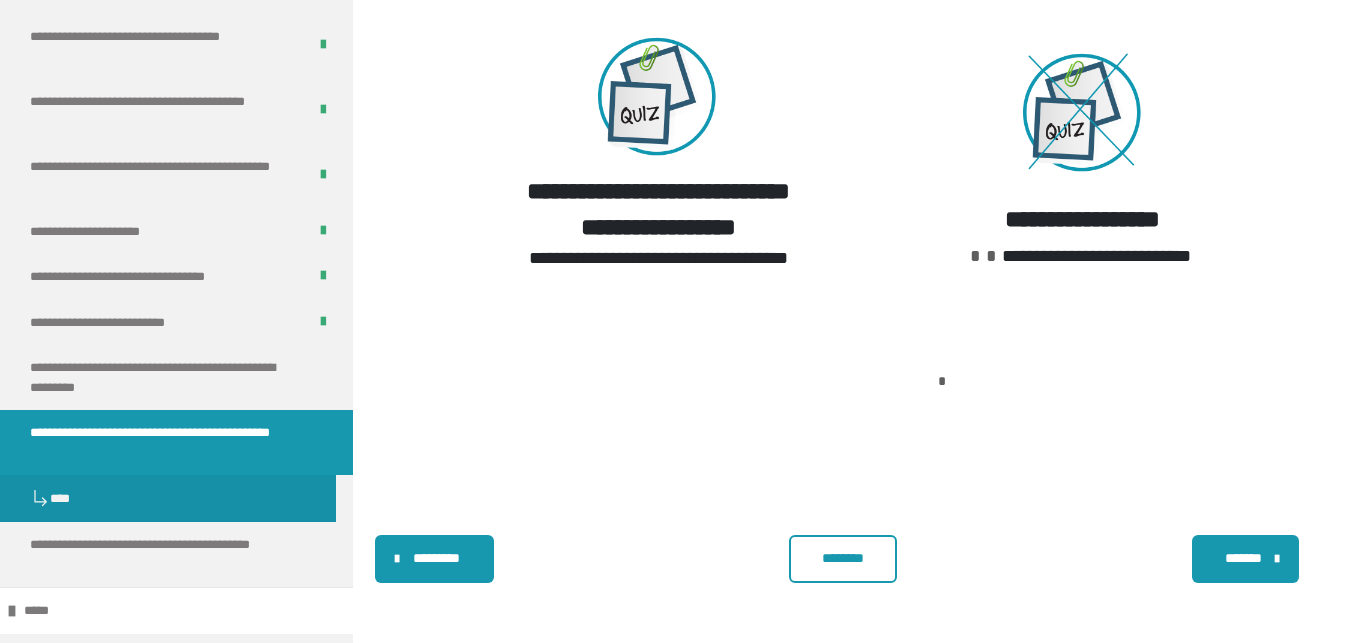 click on "********" at bounding box center [843, 559] 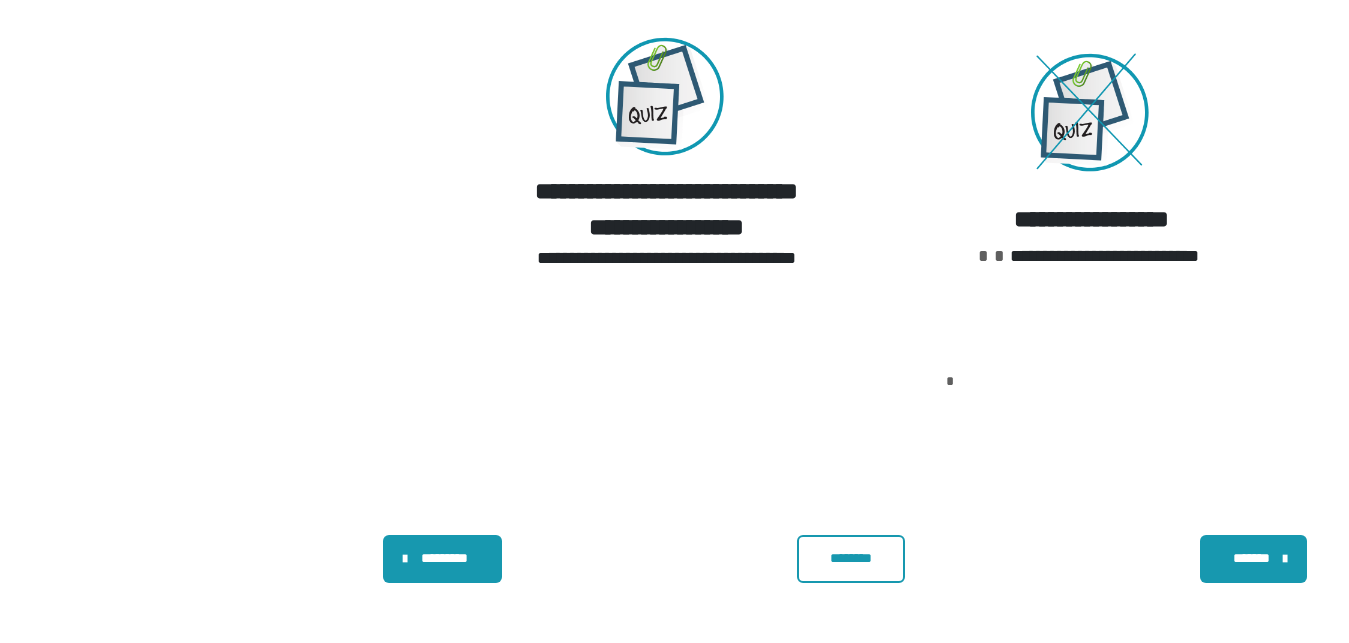 scroll, scrollTop: 0, scrollLeft: 0, axis: both 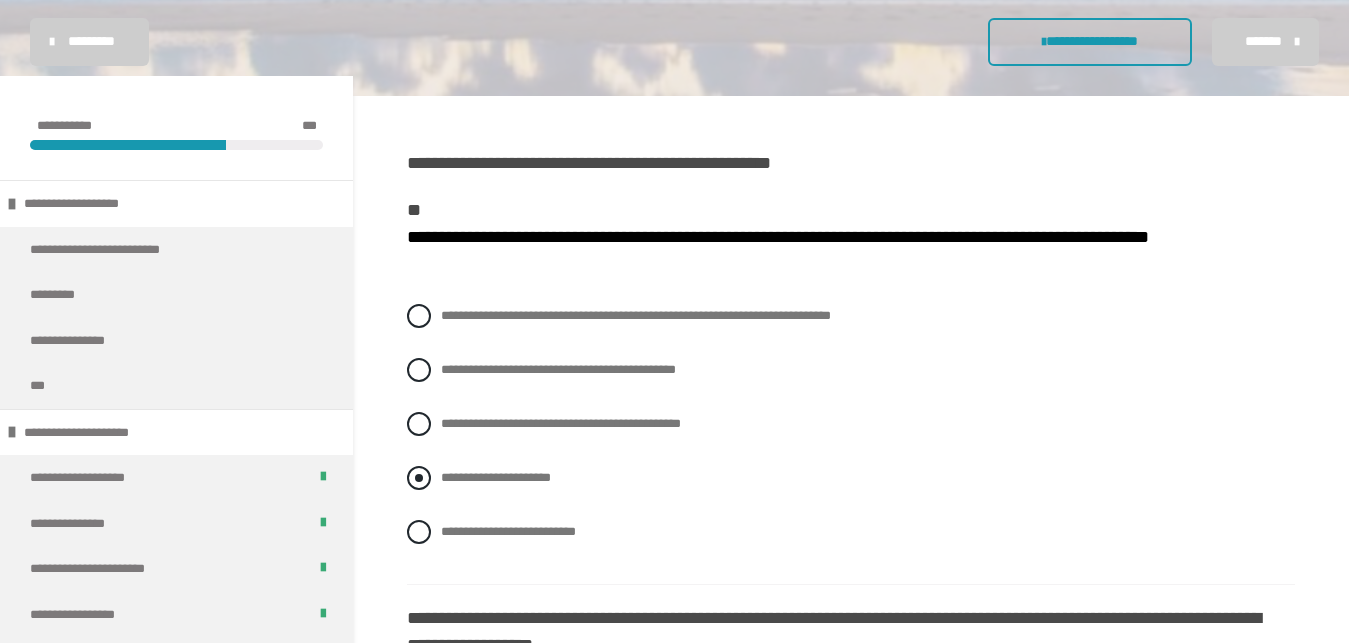 click on "**********" at bounding box center (496, 477) 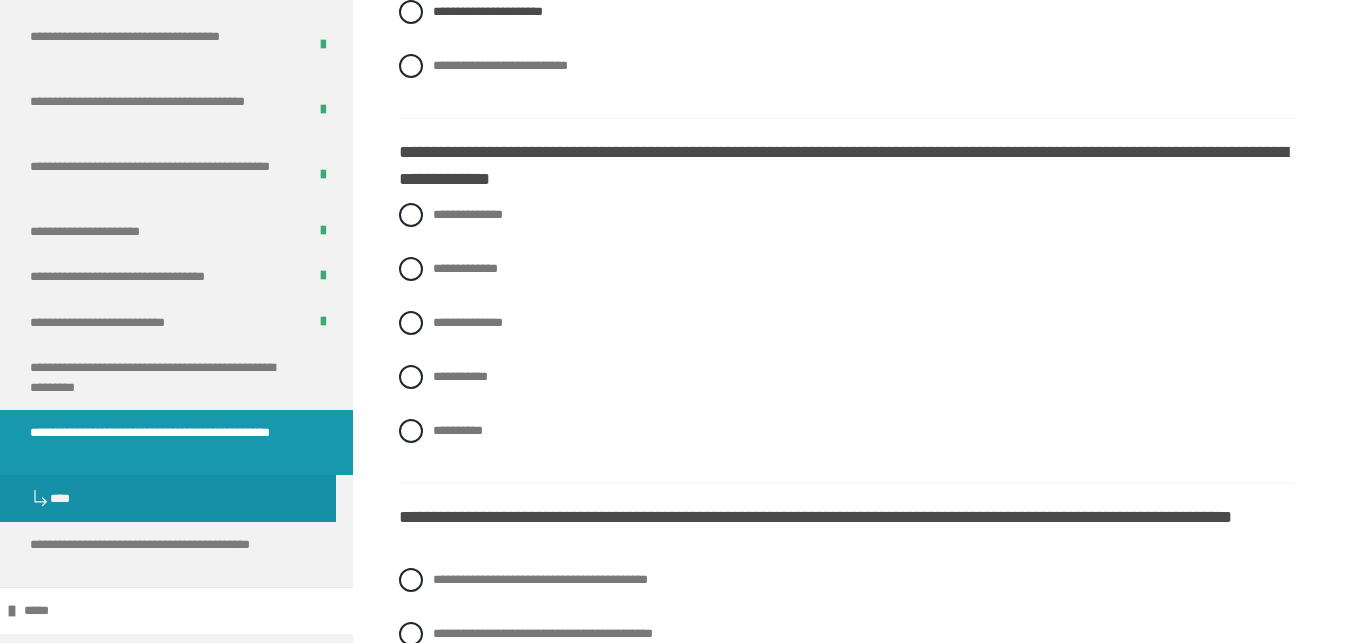 scroll, scrollTop: 925, scrollLeft: 0, axis: vertical 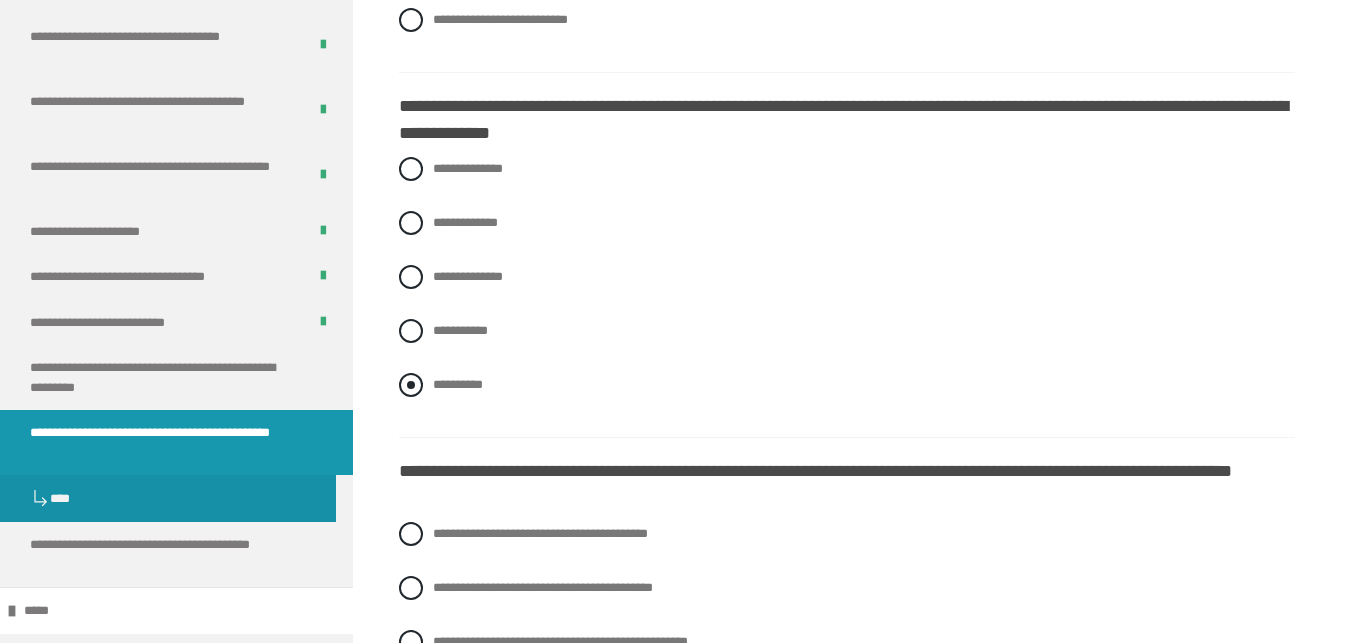 click at bounding box center [411, 385] 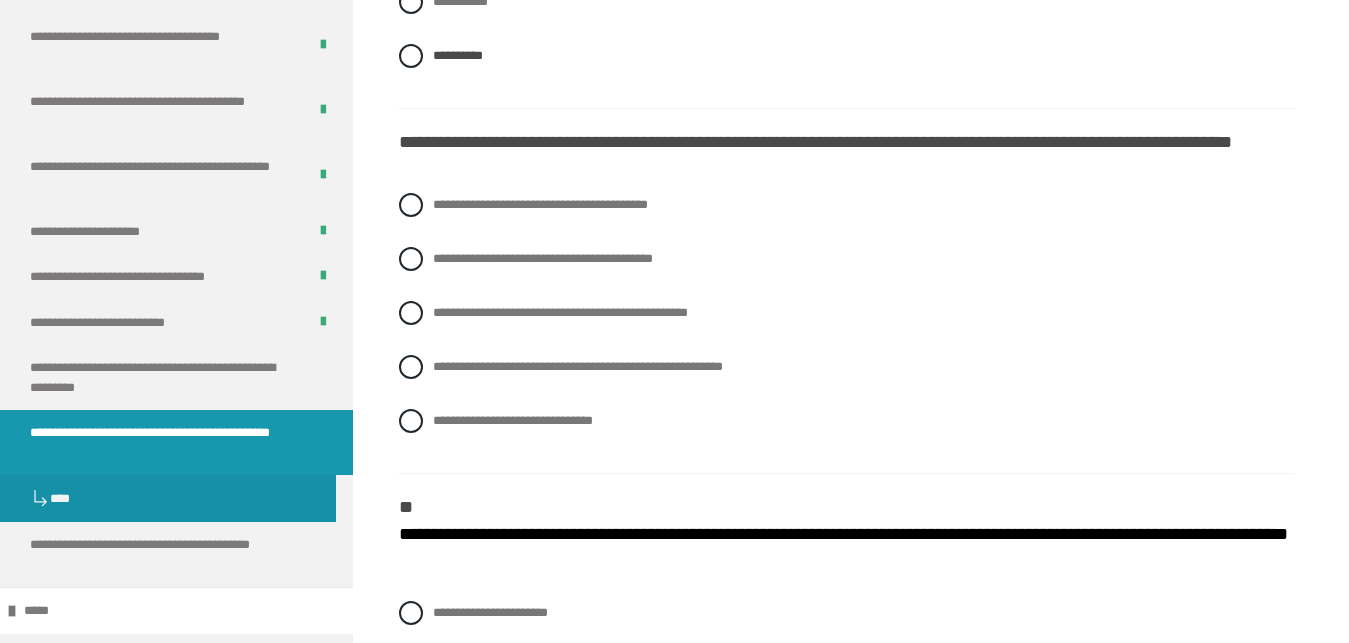 scroll, scrollTop: 1323, scrollLeft: 0, axis: vertical 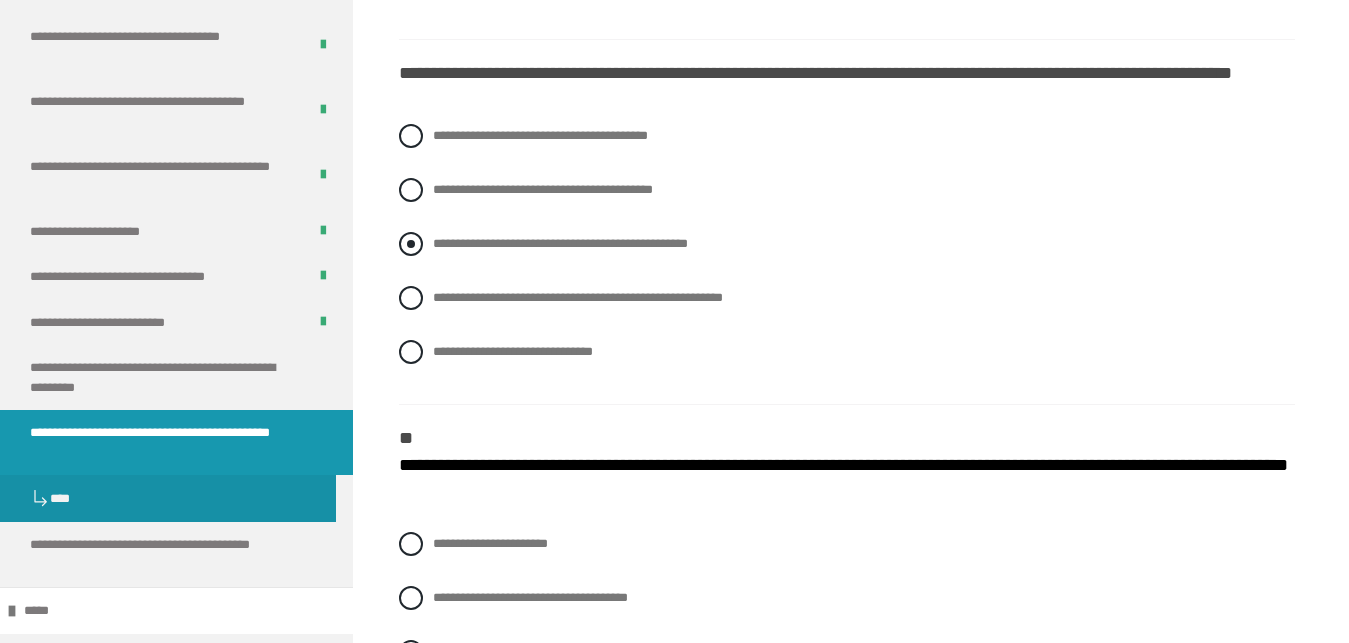 click on "**********" at bounding box center (560, 243) 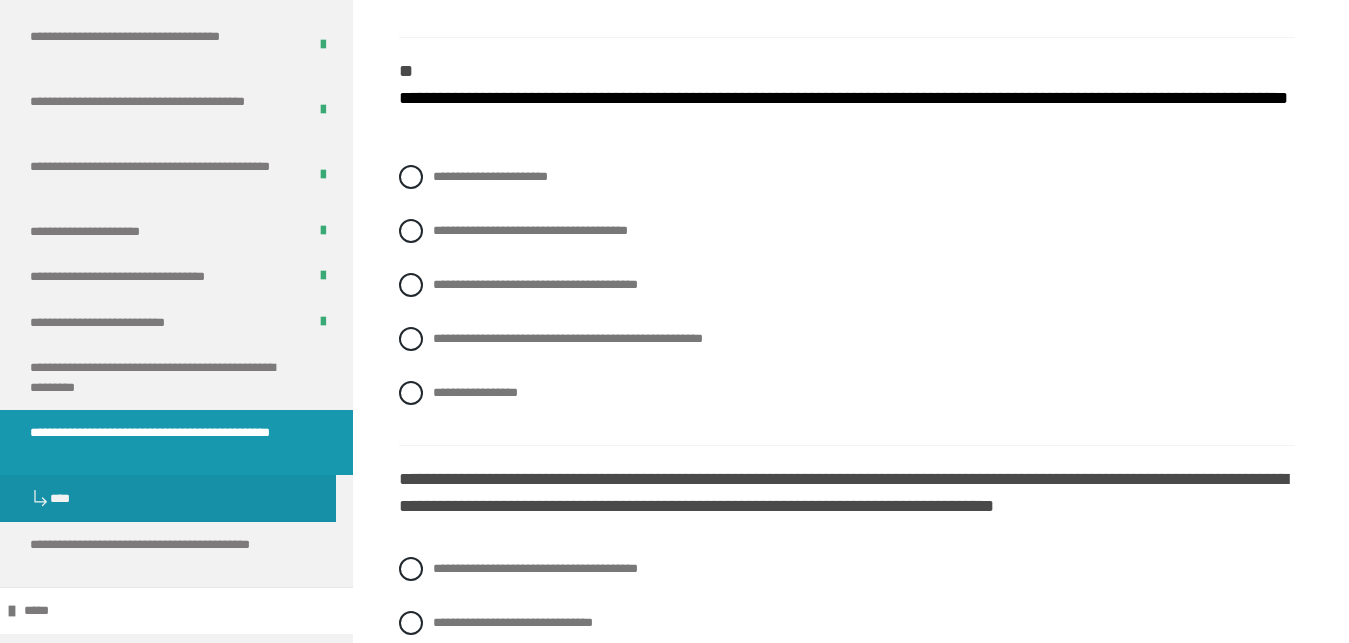 scroll, scrollTop: 1728, scrollLeft: 0, axis: vertical 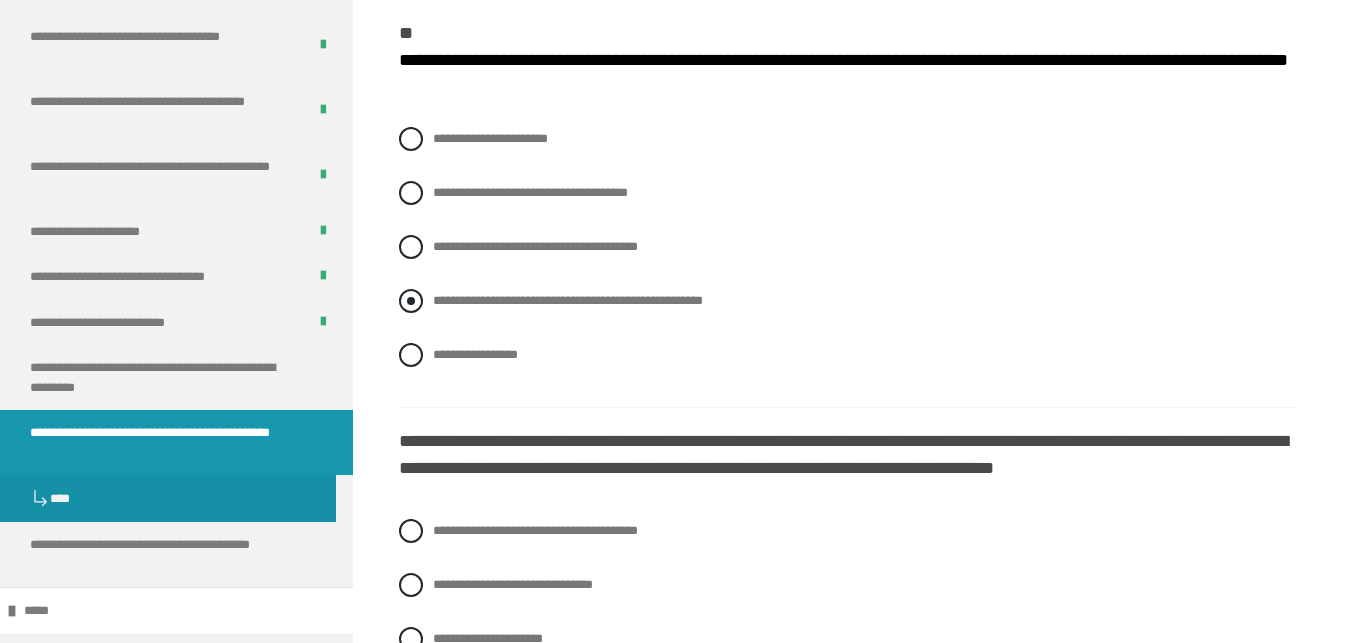 click on "**********" at bounding box center (568, 300) 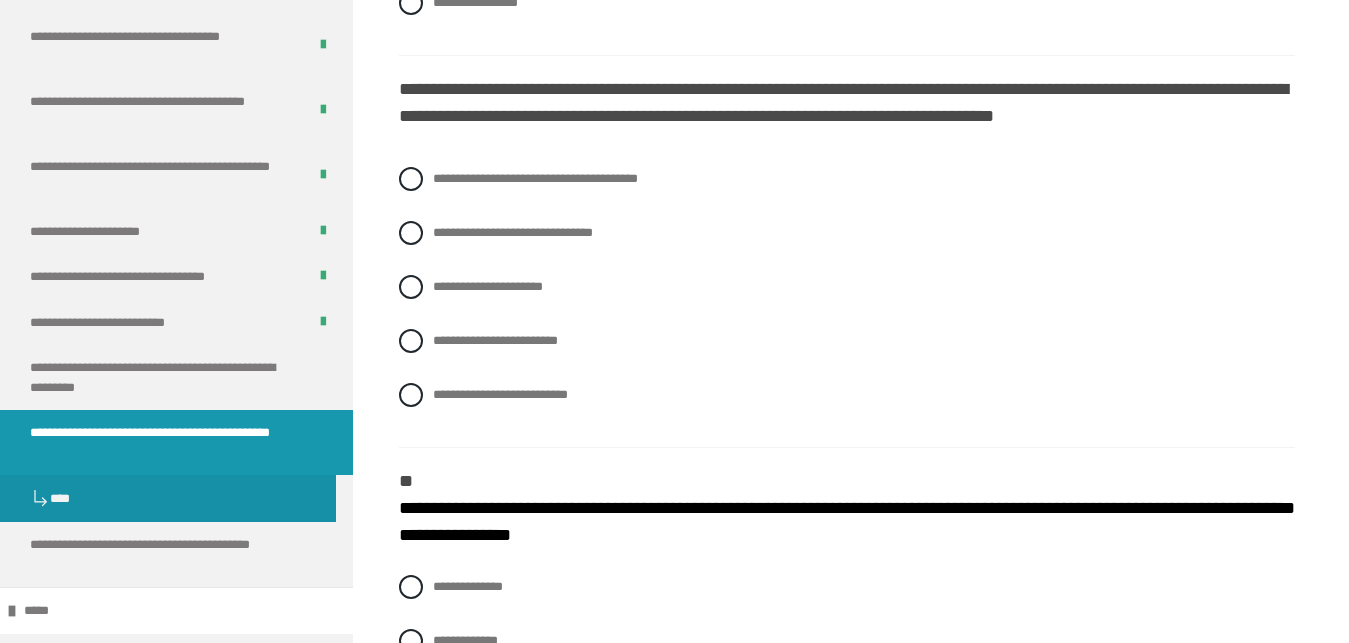 scroll, scrollTop: 2110, scrollLeft: 0, axis: vertical 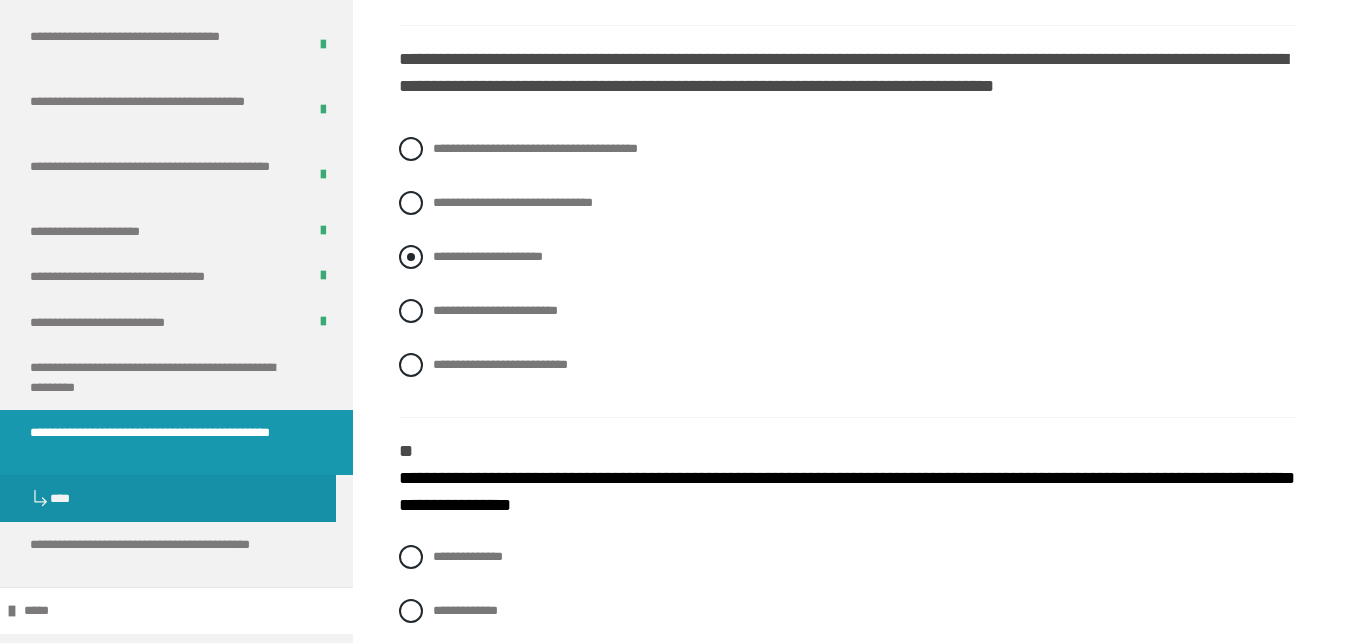 click on "**********" at bounding box center [488, 256] 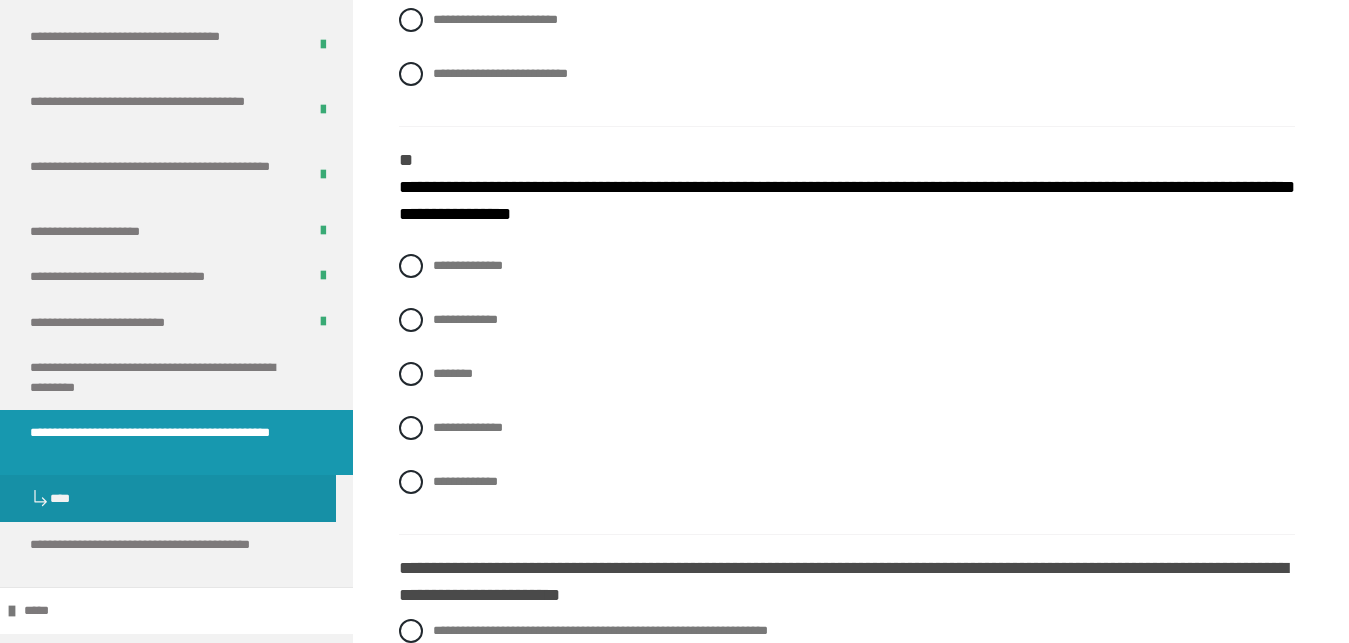scroll, scrollTop: 2485, scrollLeft: 0, axis: vertical 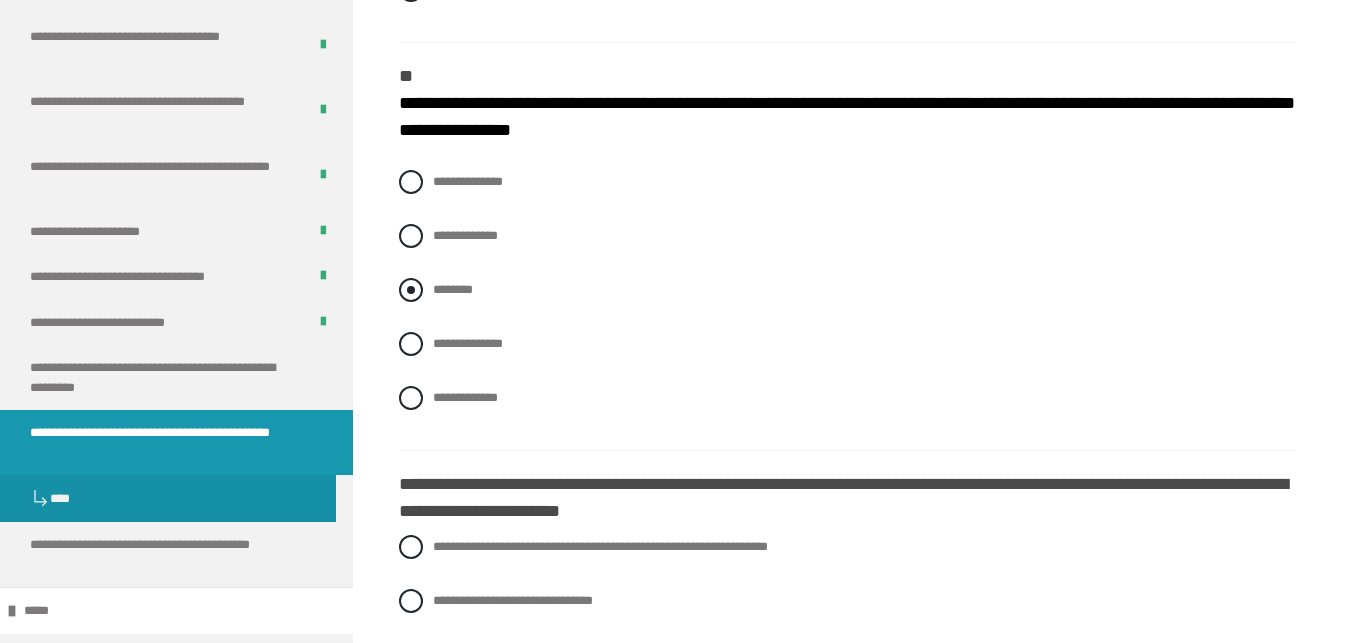 click on "********" at bounding box center (453, 289) 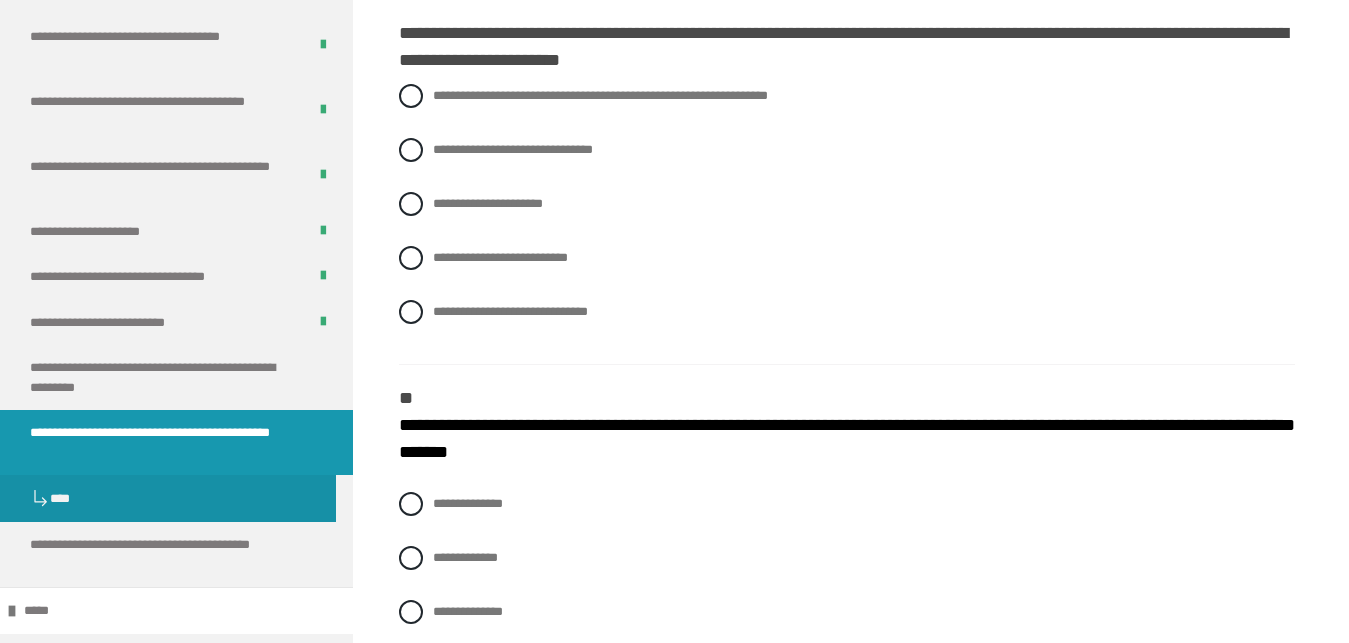 scroll, scrollTop: 2952, scrollLeft: 0, axis: vertical 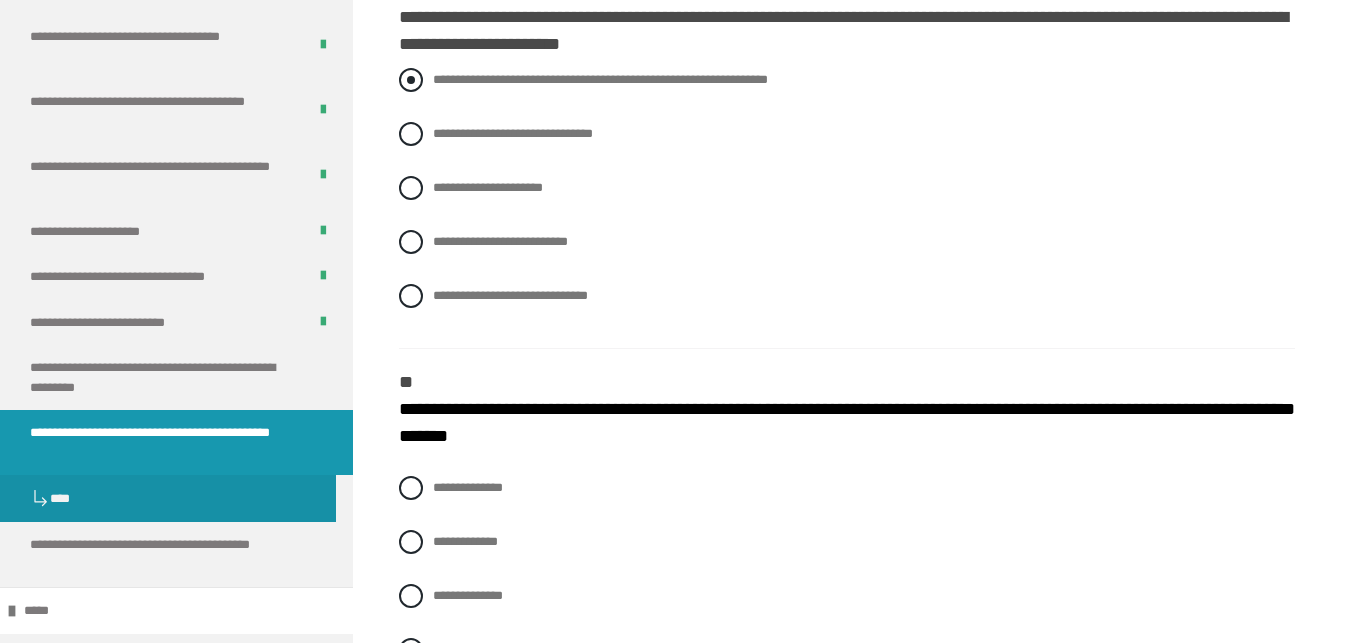 click on "**********" at bounding box center [600, 79] 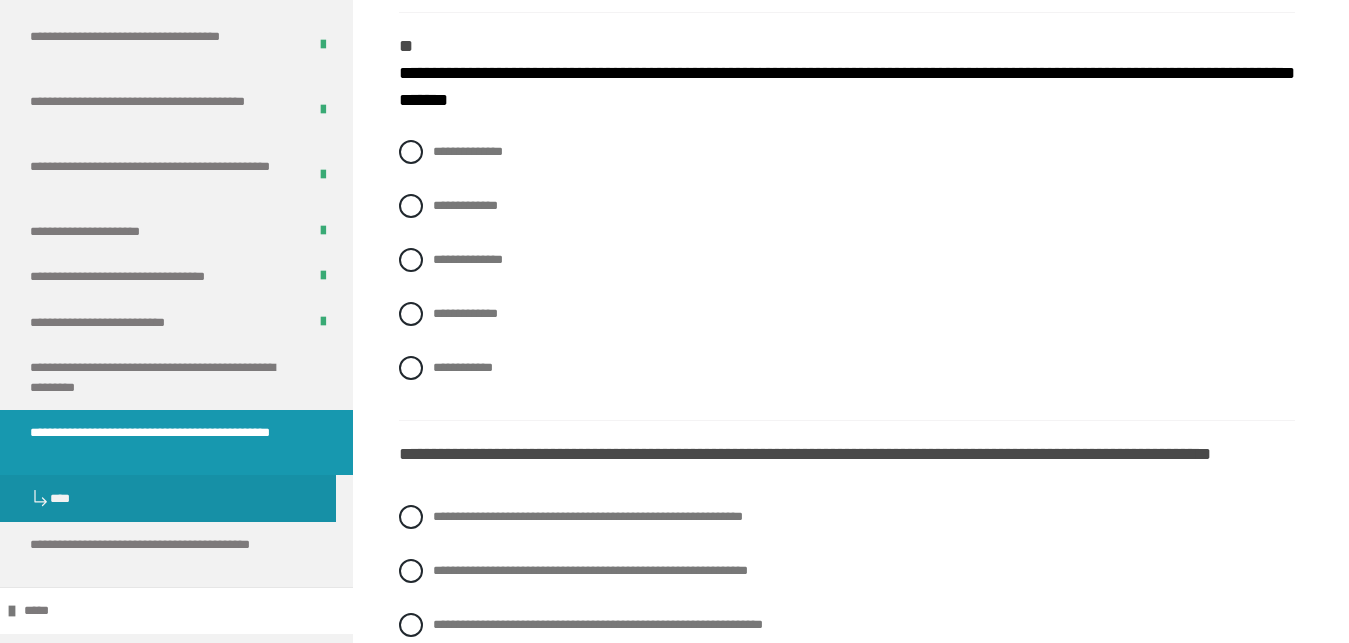 scroll, scrollTop: 3303, scrollLeft: 0, axis: vertical 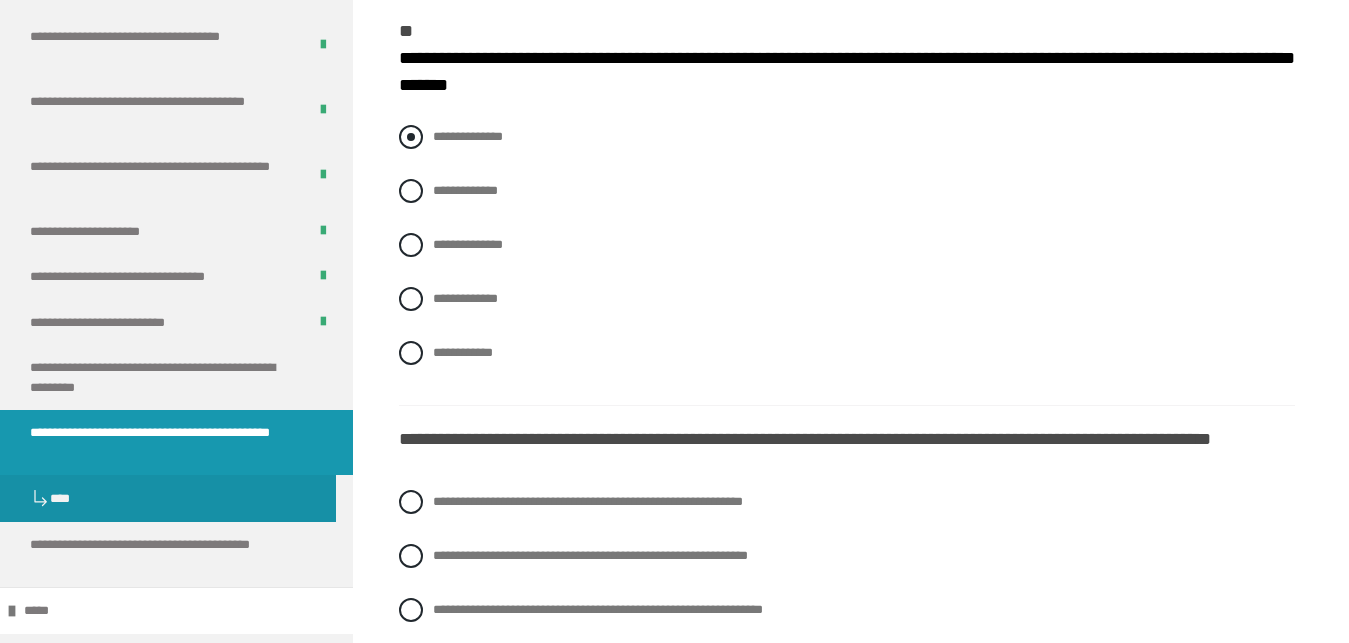 click on "**********" at bounding box center [468, 136] 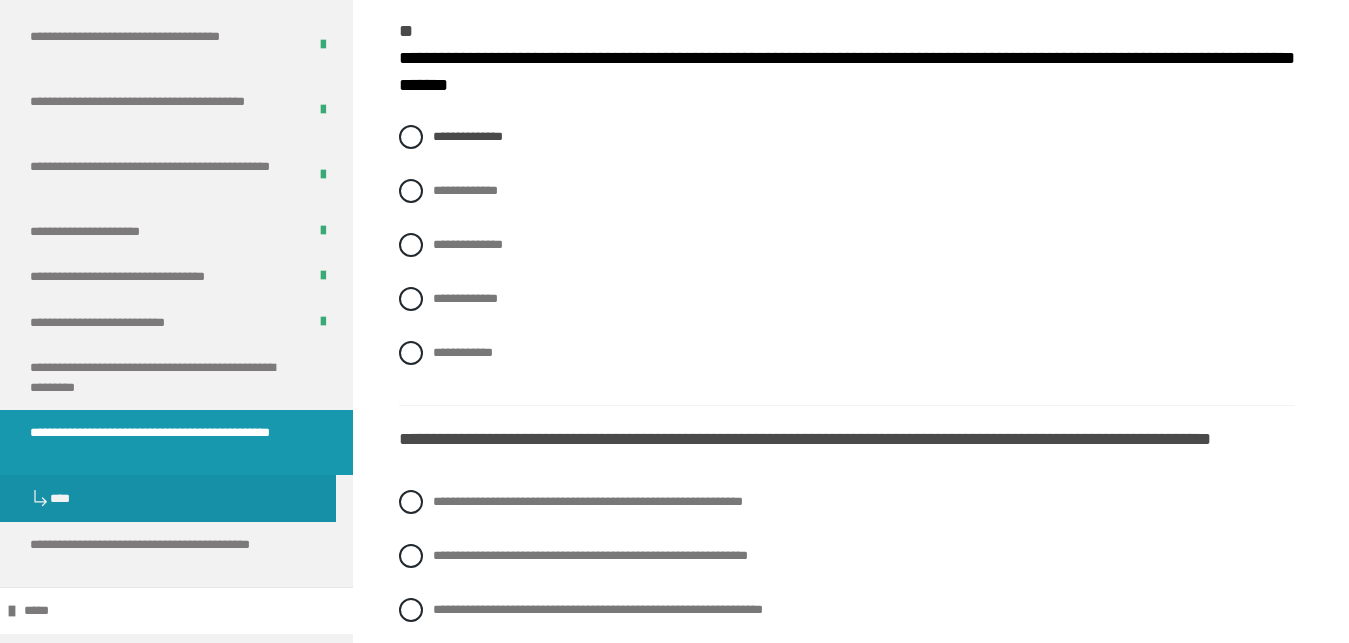 drag, startPoint x: 1361, startPoint y: 486, endPoint x: 1360, endPoint y: 518, distance: 32.01562 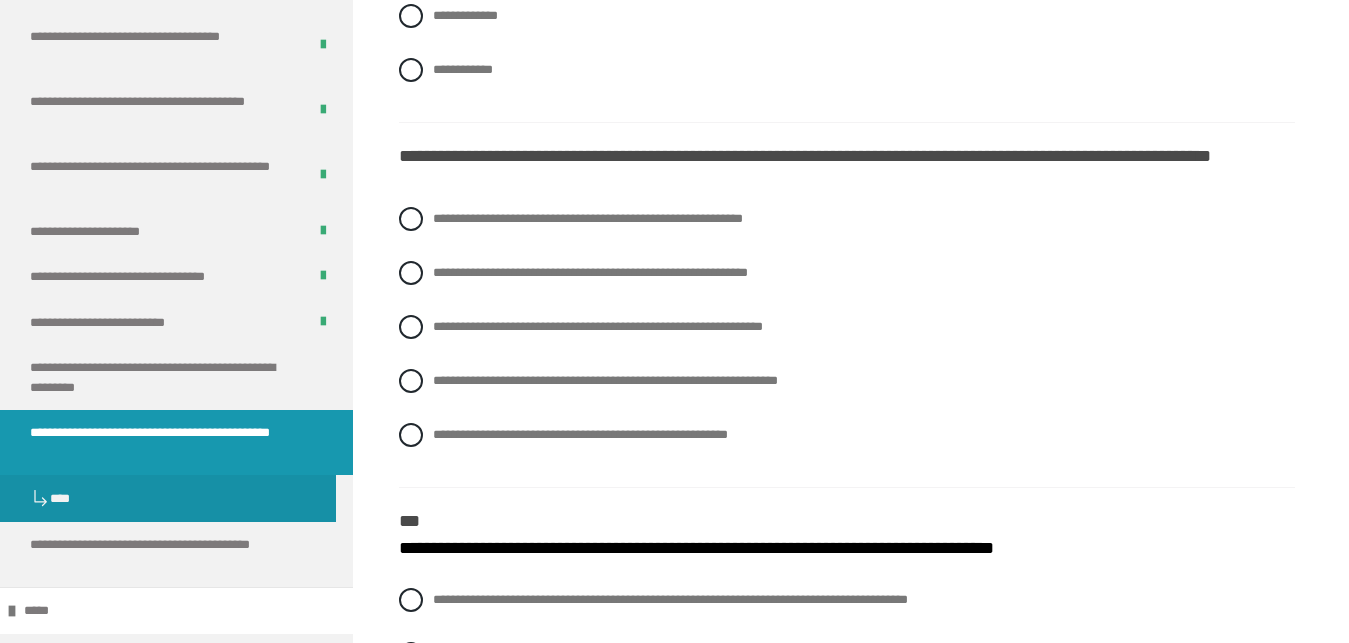scroll, scrollTop: 3617, scrollLeft: 0, axis: vertical 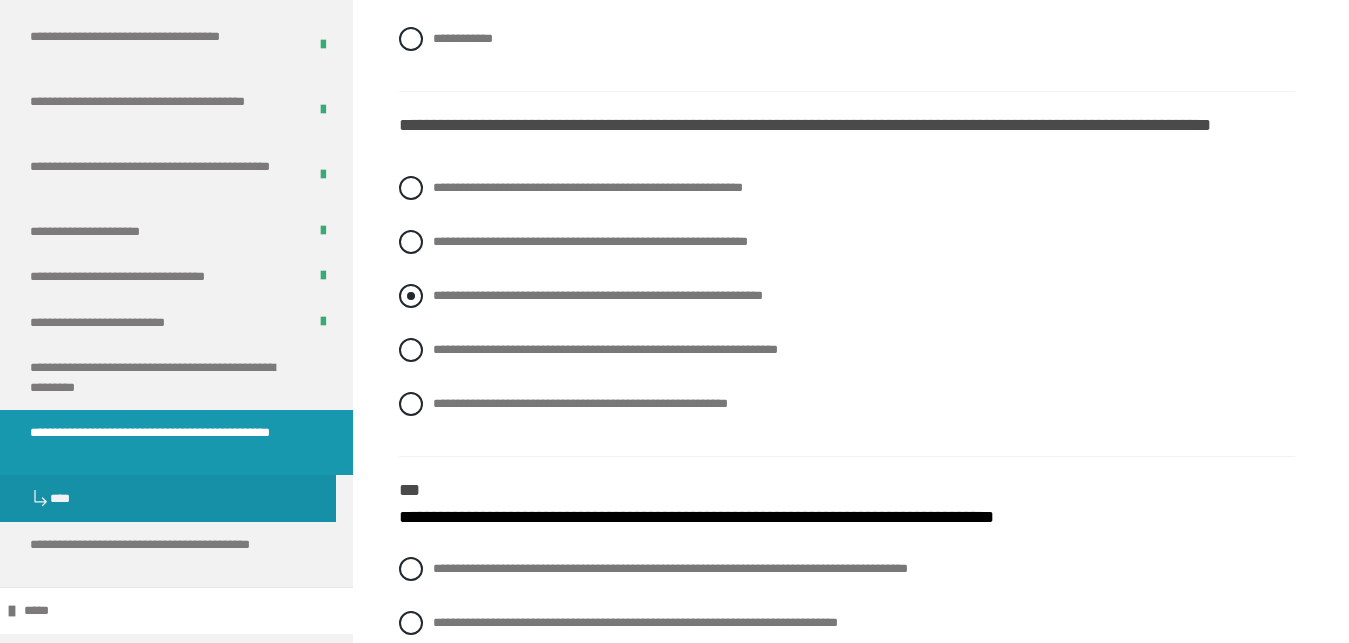 click on "**********" at bounding box center [598, 295] 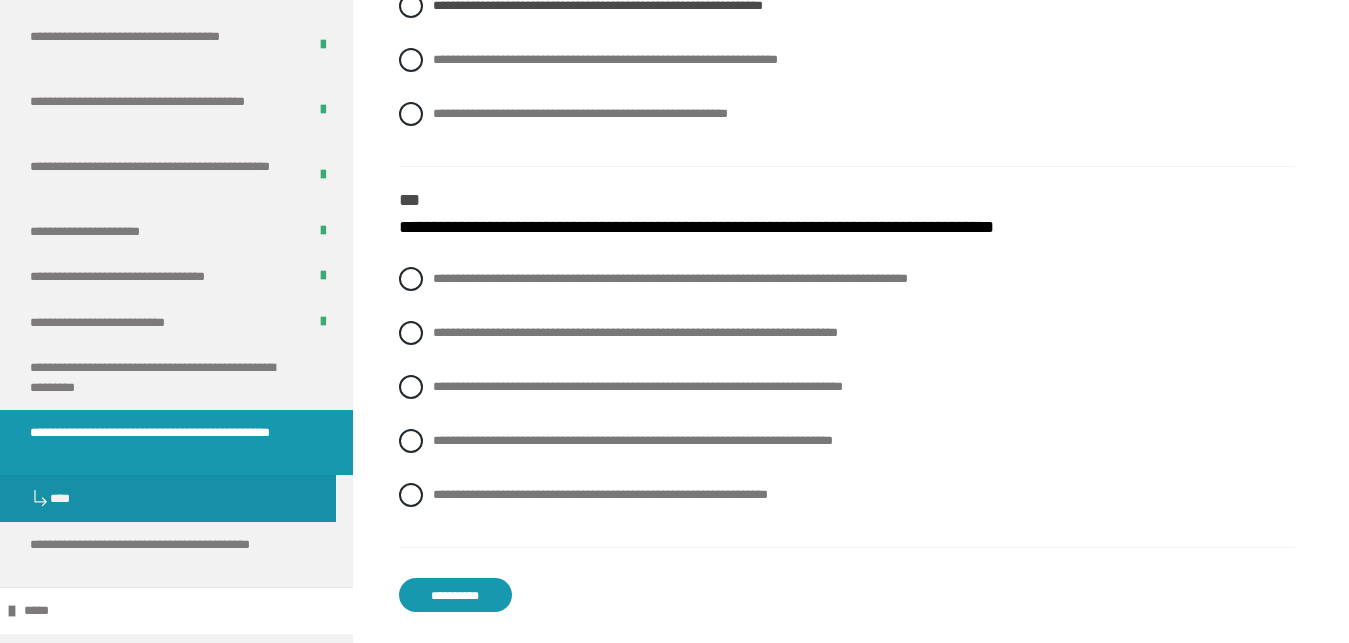 scroll, scrollTop: 3953, scrollLeft: 0, axis: vertical 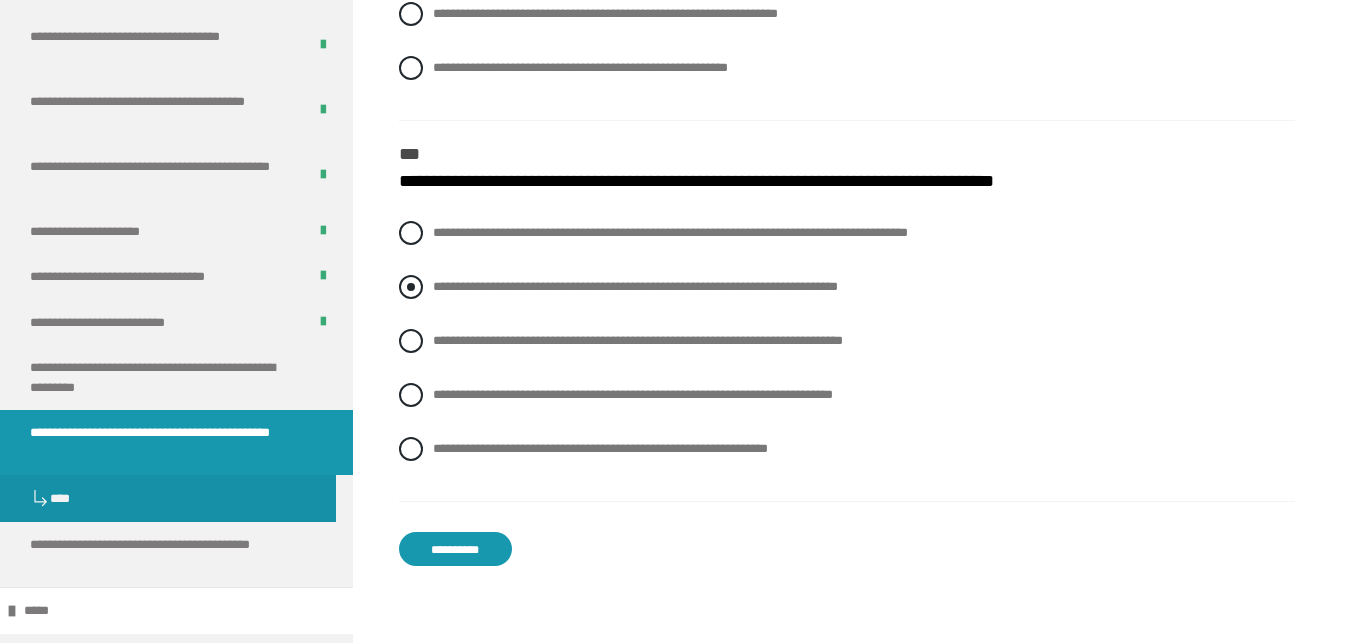 click on "**********" at bounding box center (635, 286) 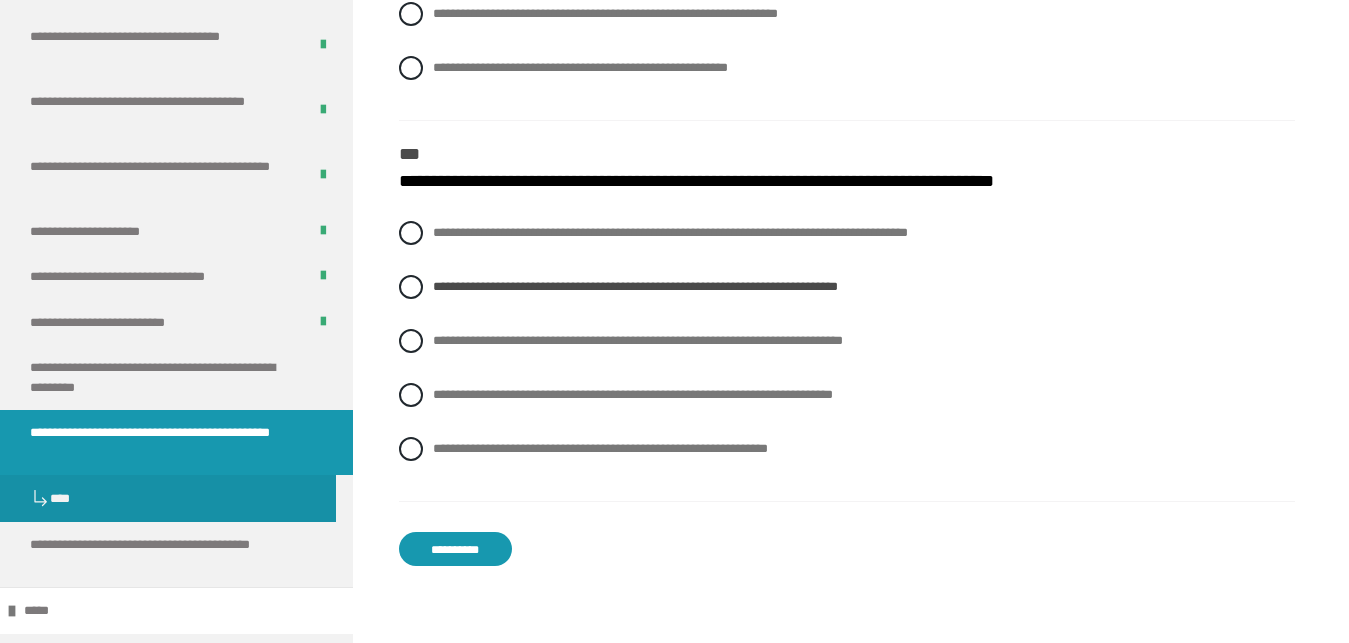 click on "**********" at bounding box center [455, 549] 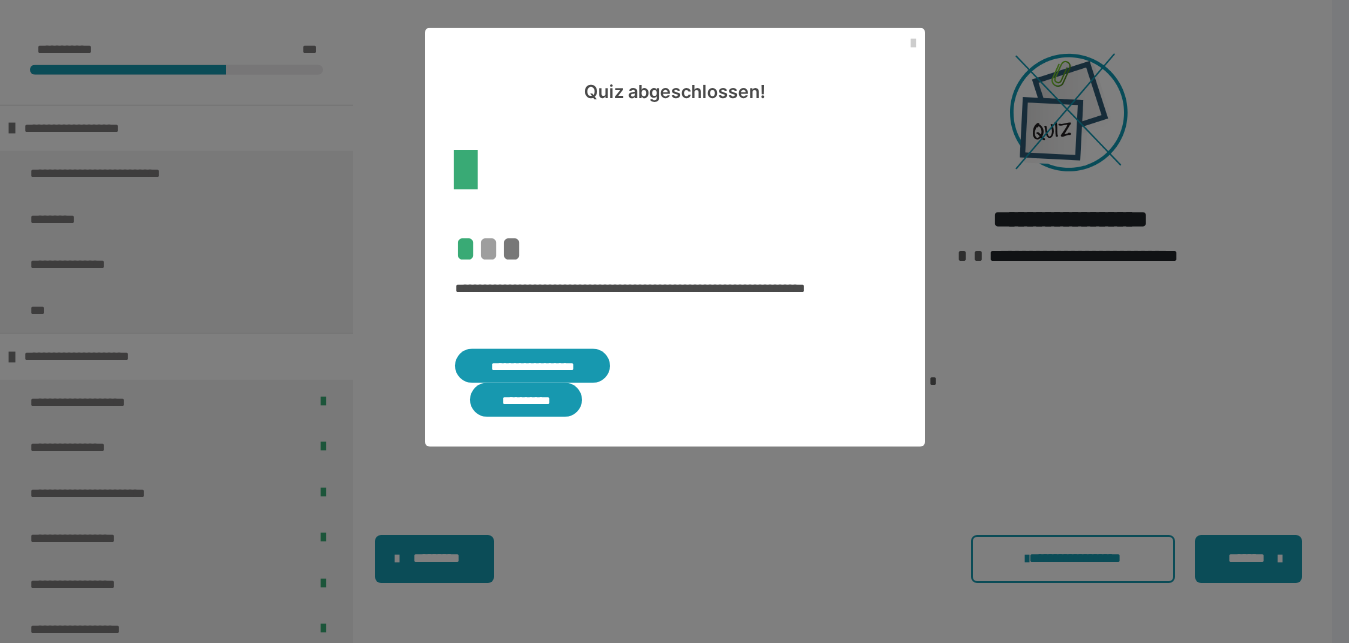 scroll, scrollTop: 2147, scrollLeft: 0, axis: vertical 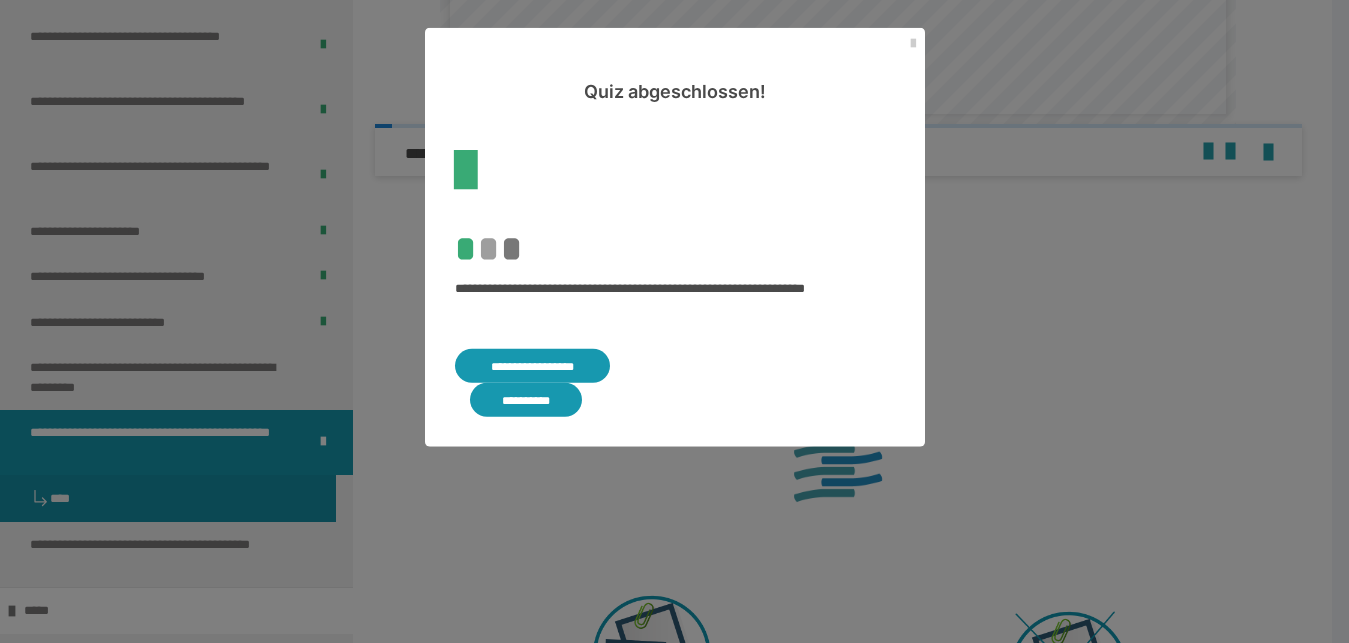 click on "**********" at bounding box center [533, 366] 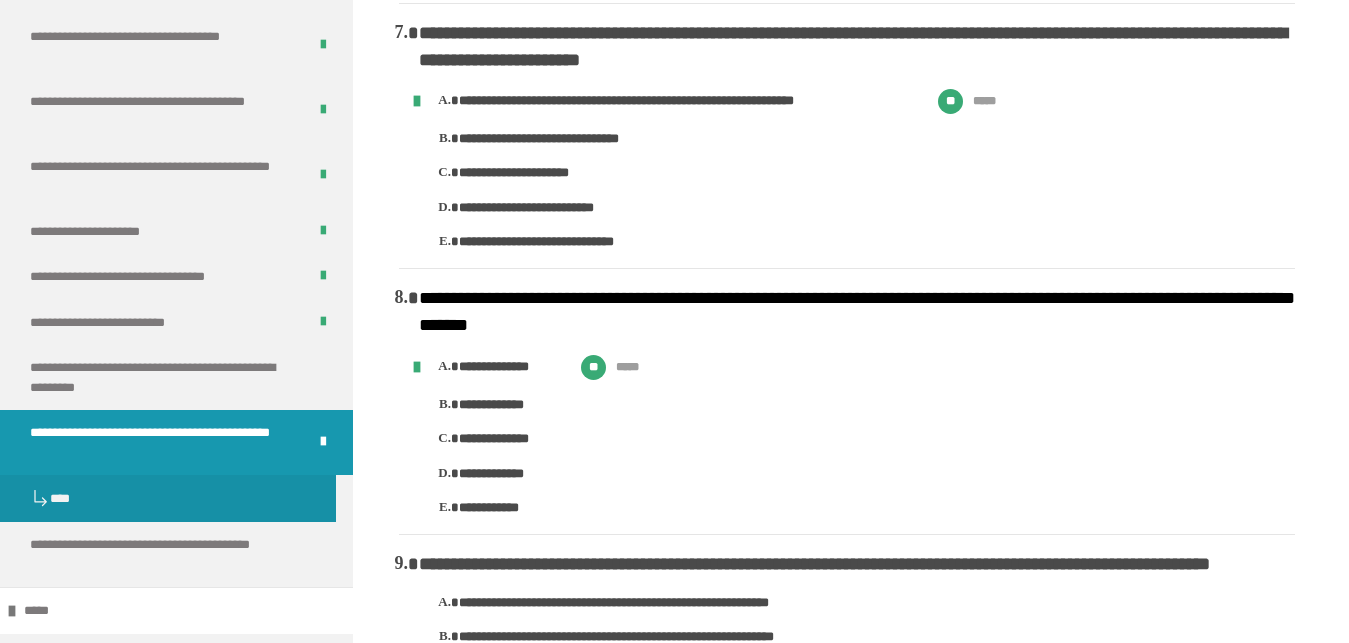 drag, startPoint x: 1364, startPoint y: 281, endPoint x: 1360, endPoint y: 104, distance: 177.0452 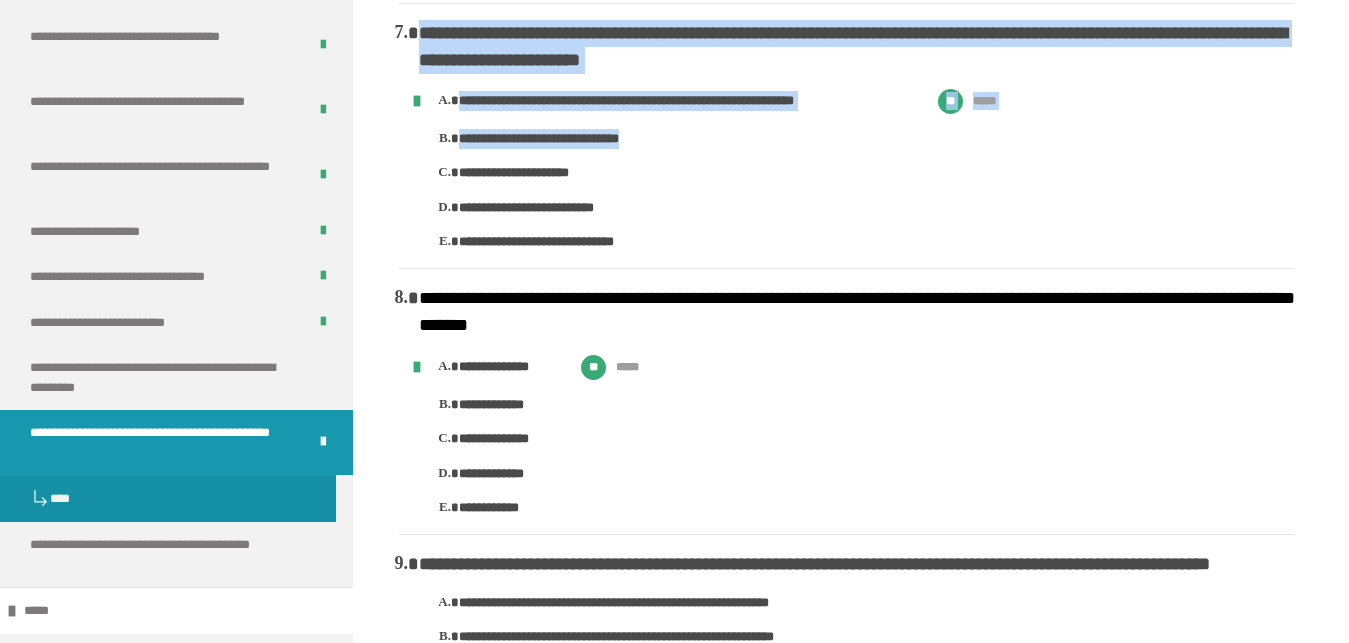 drag, startPoint x: 1238, startPoint y: 470, endPoint x: 1221, endPoint y: 293, distance: 177.81451 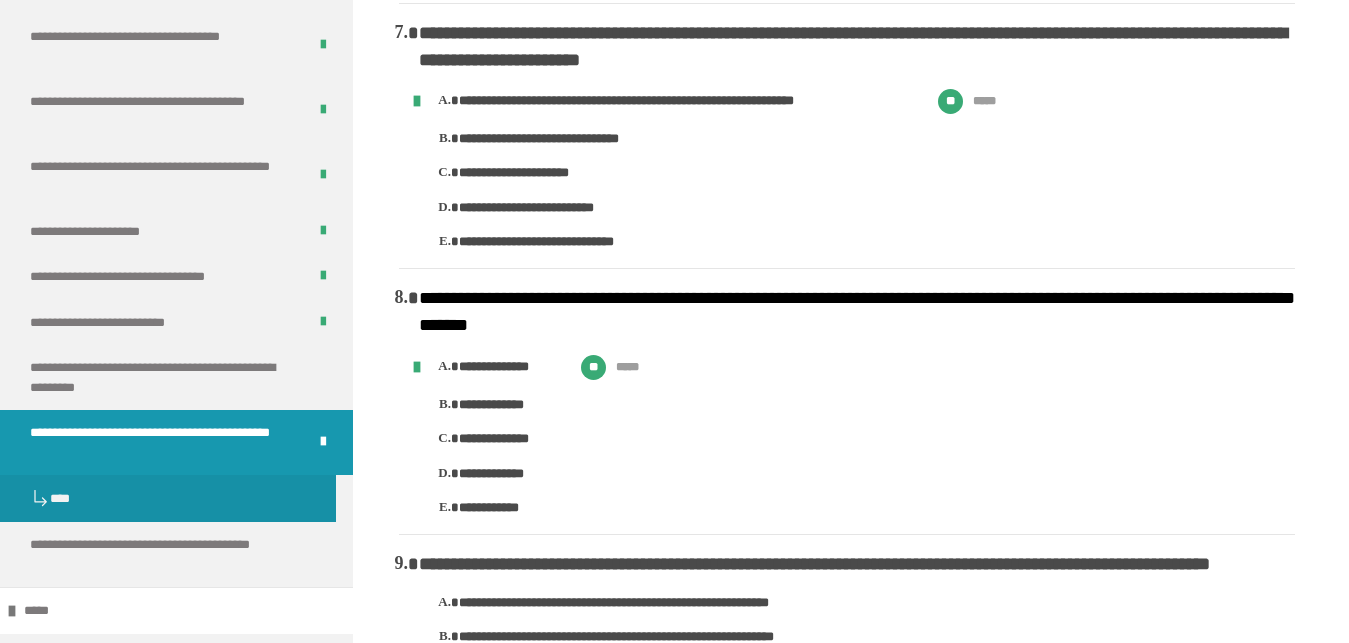click on "**********" at bounding box center [674, 902] 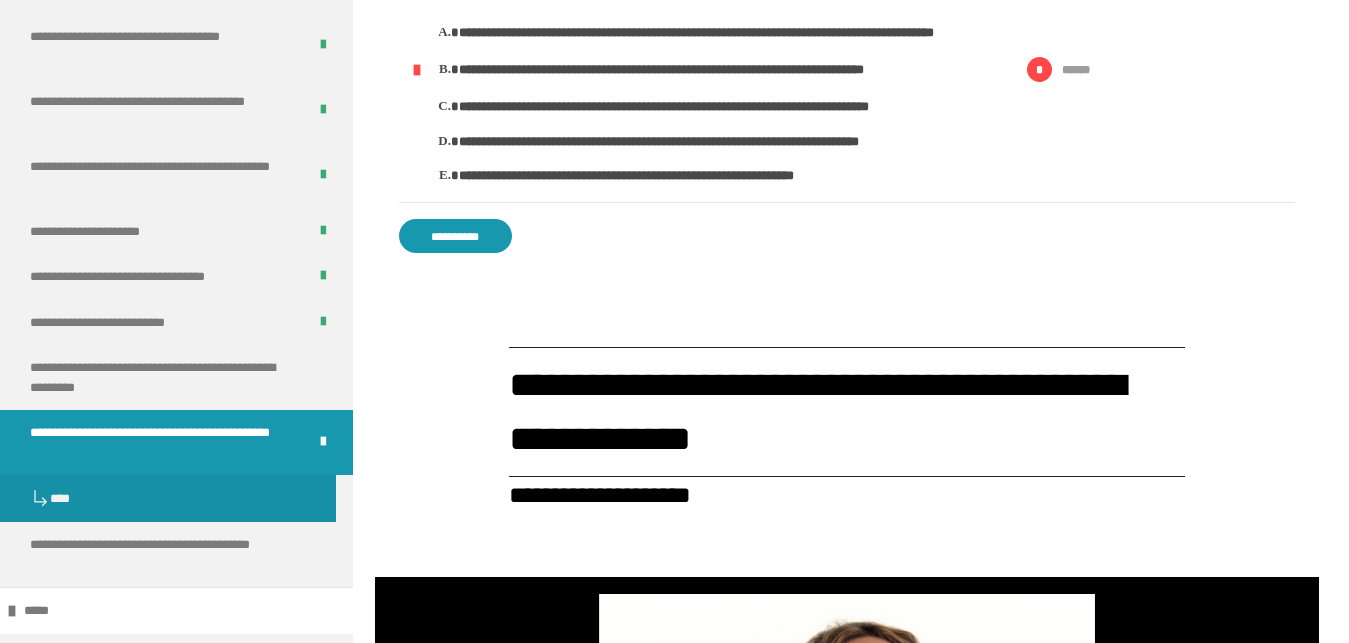 scroll, scrollTop: 2994, scrollLeft: 0, axis: vertical 